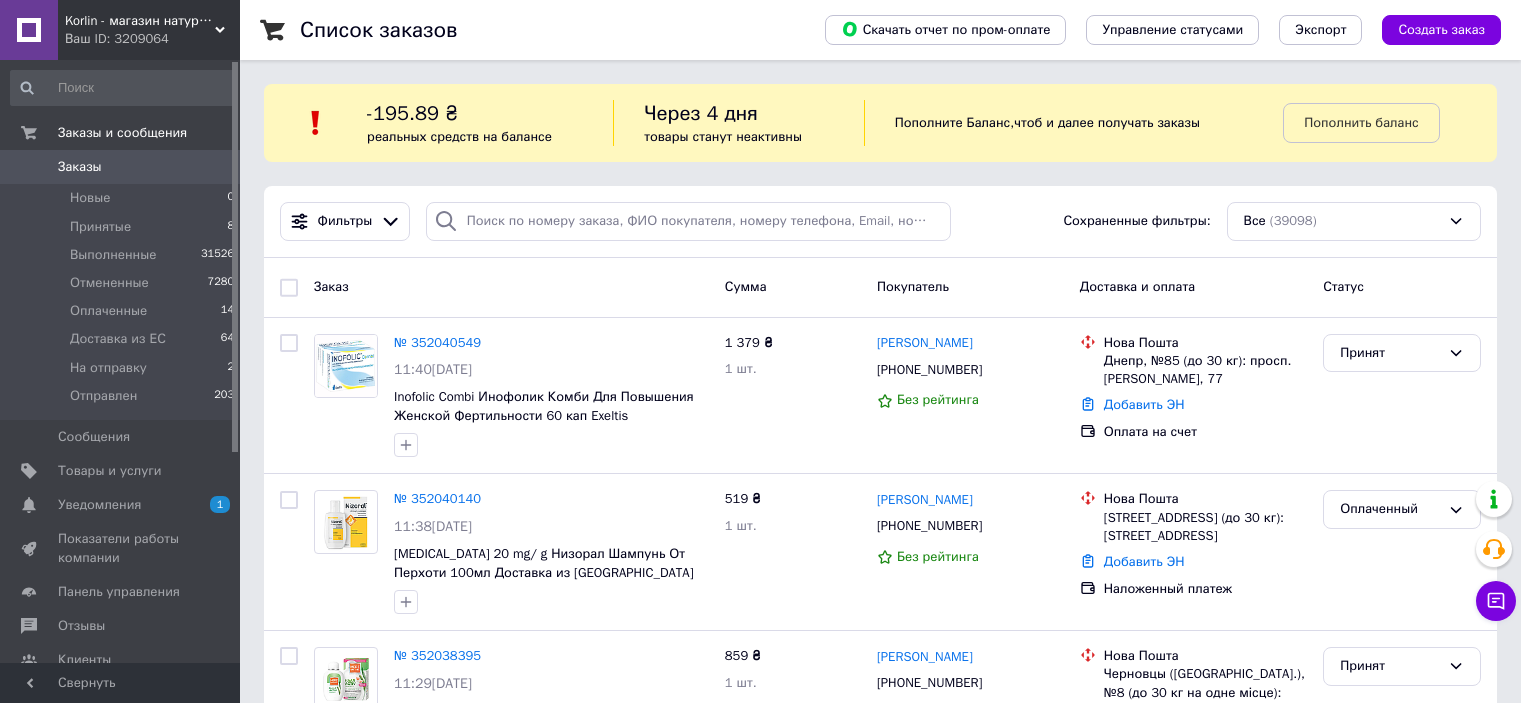 scroll, scrollTop: 0, scrollLeft: 0, axis: both 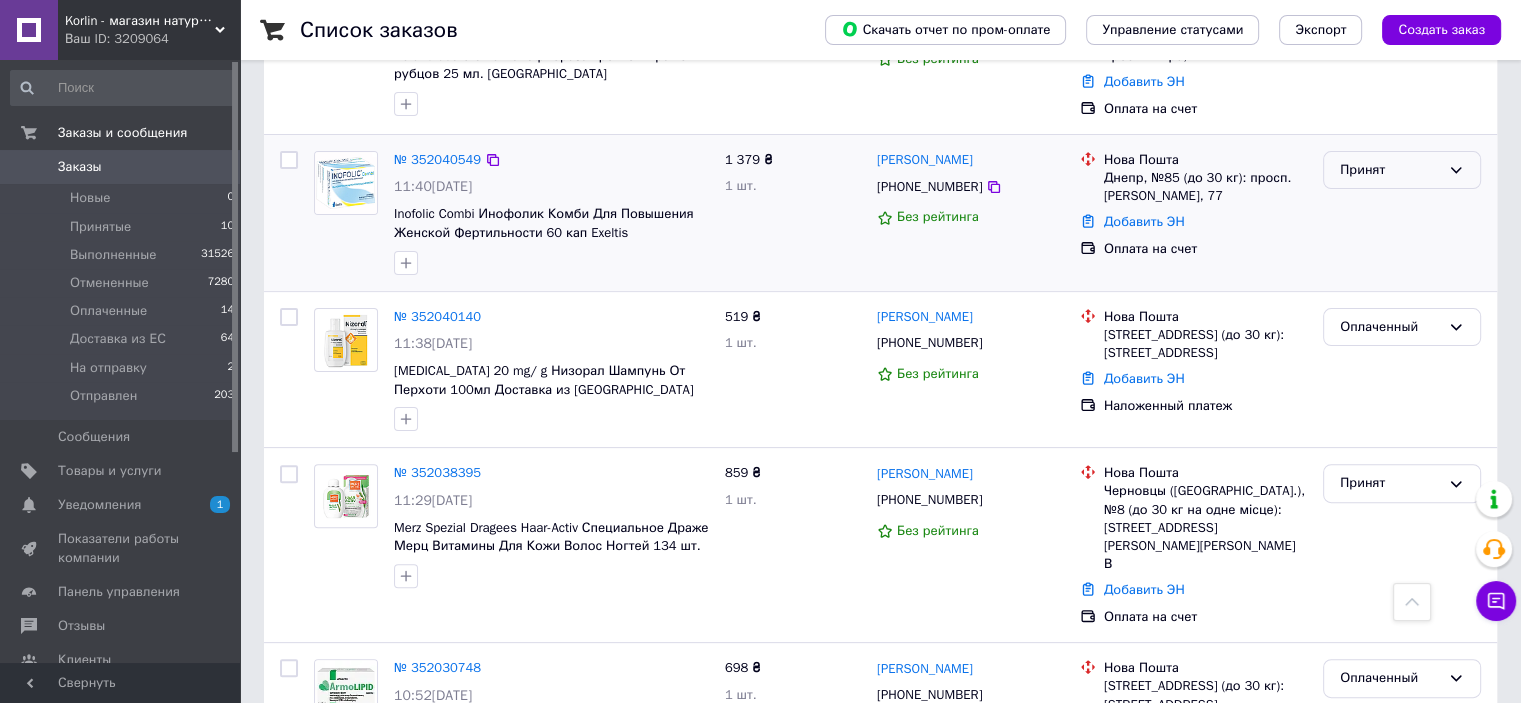 click on "Принят" at bounding box center (1390, 170) 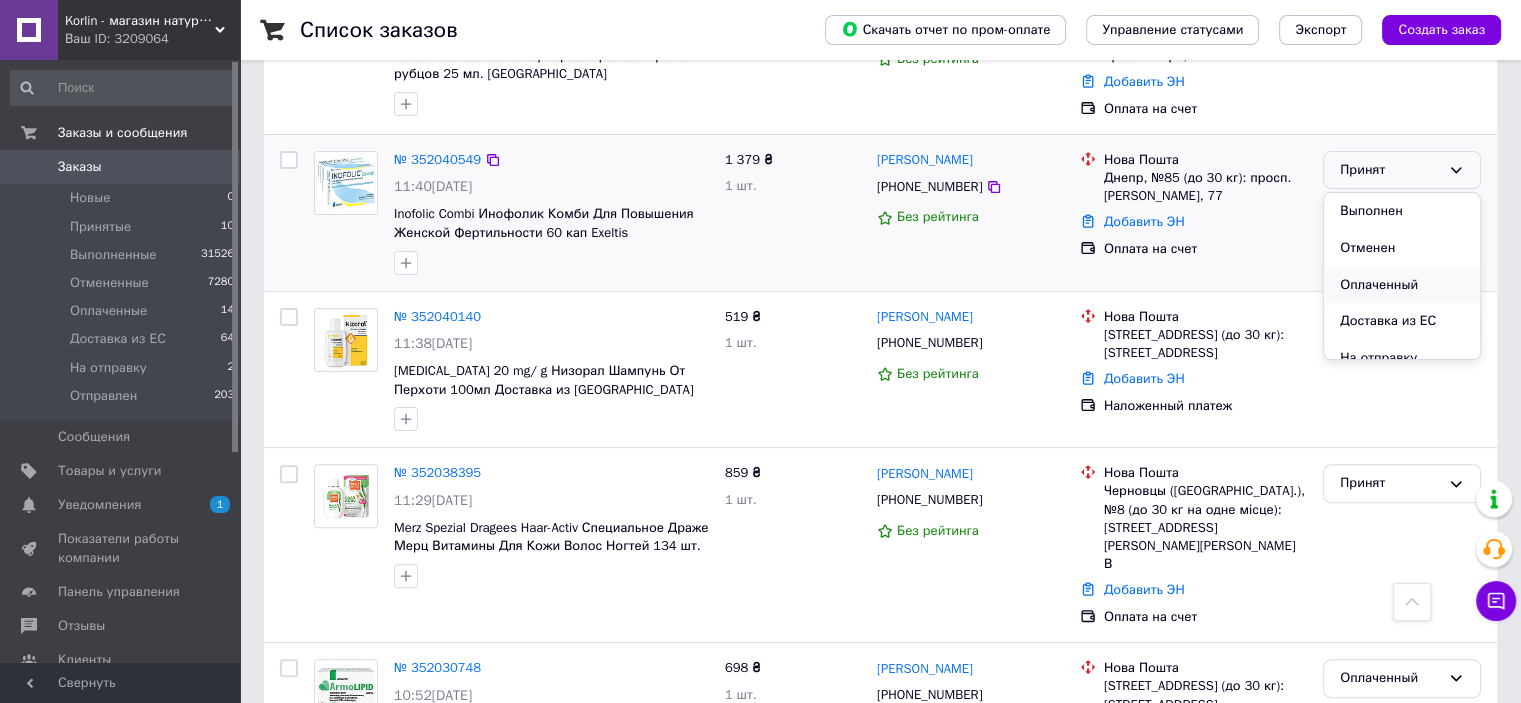 click on "Оплаченный" at bounding box center [1402, 285] 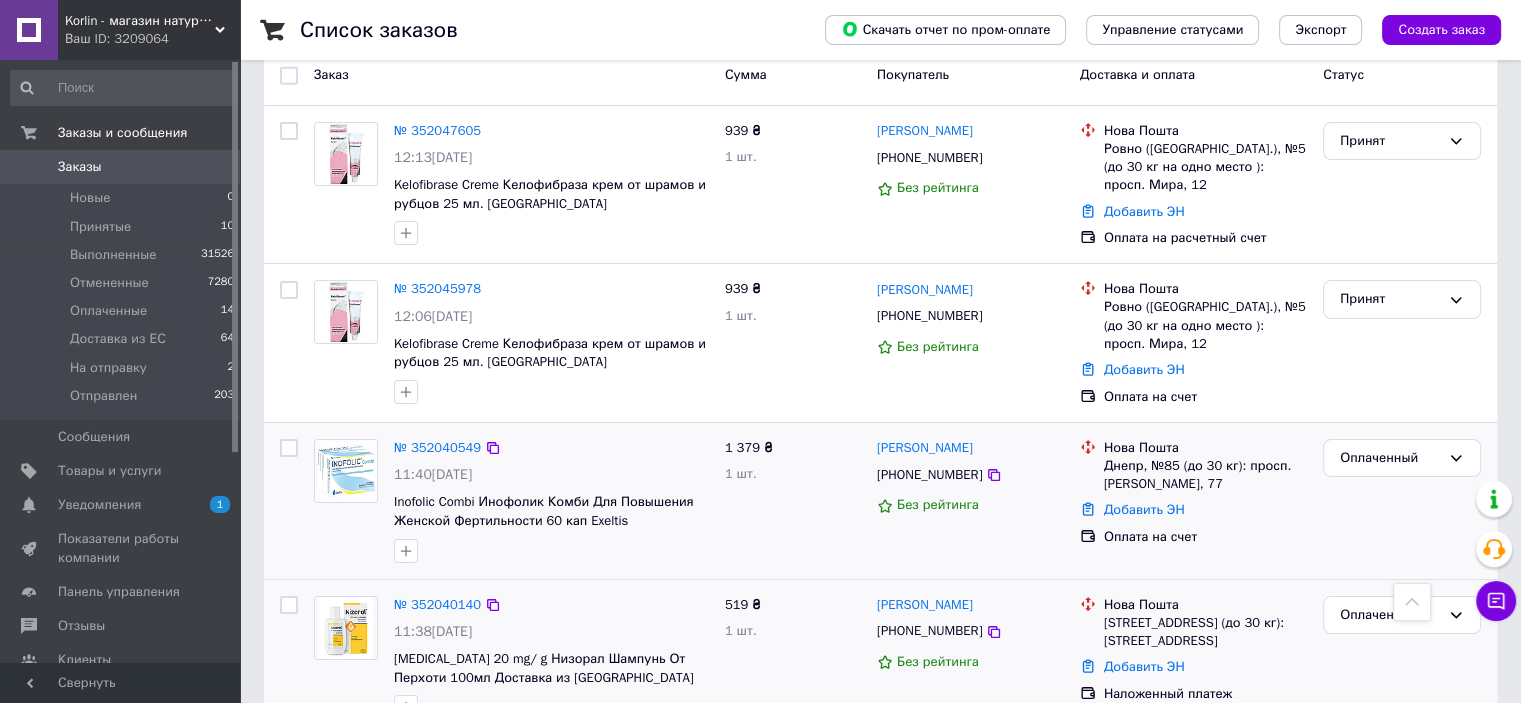 scroll, scrollTop: 200, scrollLeft: 0, axis: vertical 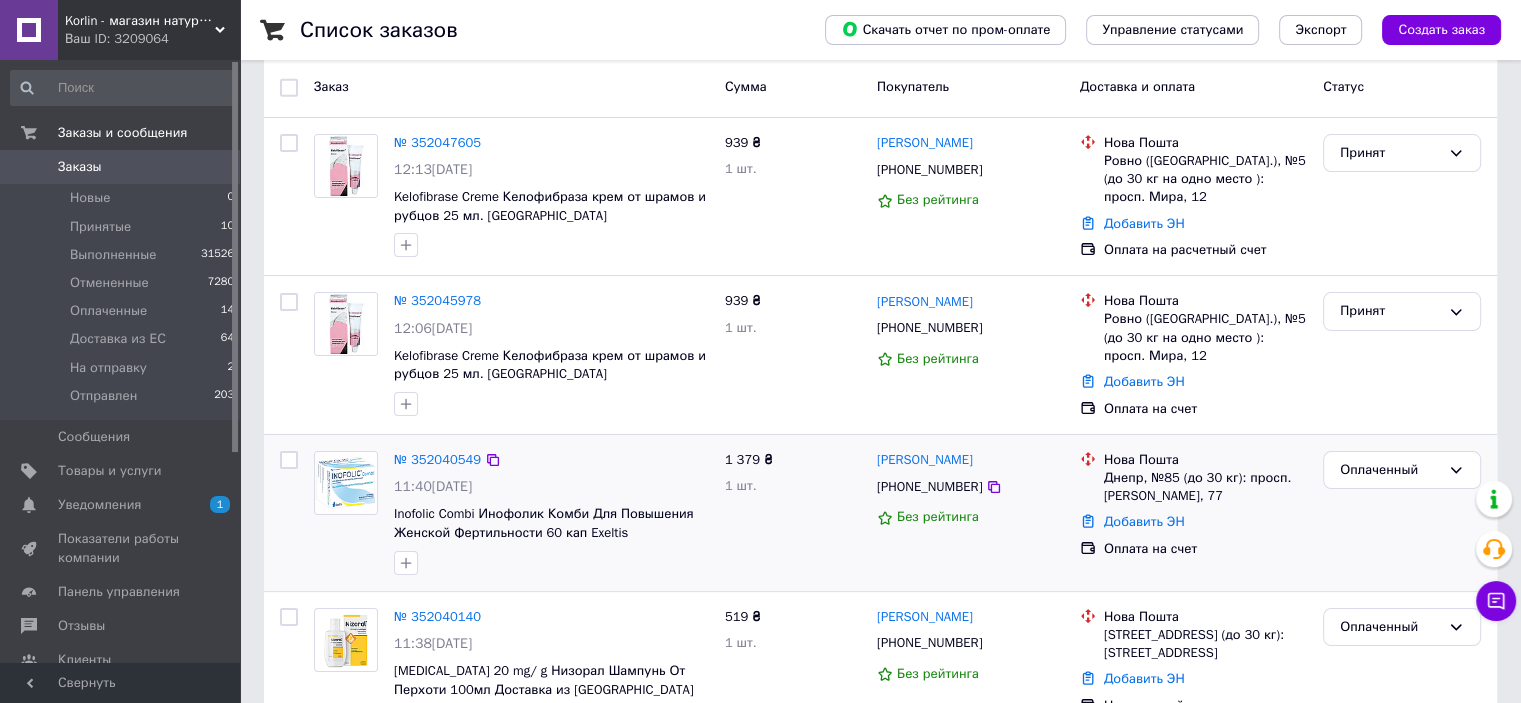 click on "Оплаченный" at bounding box center (1402, 513) 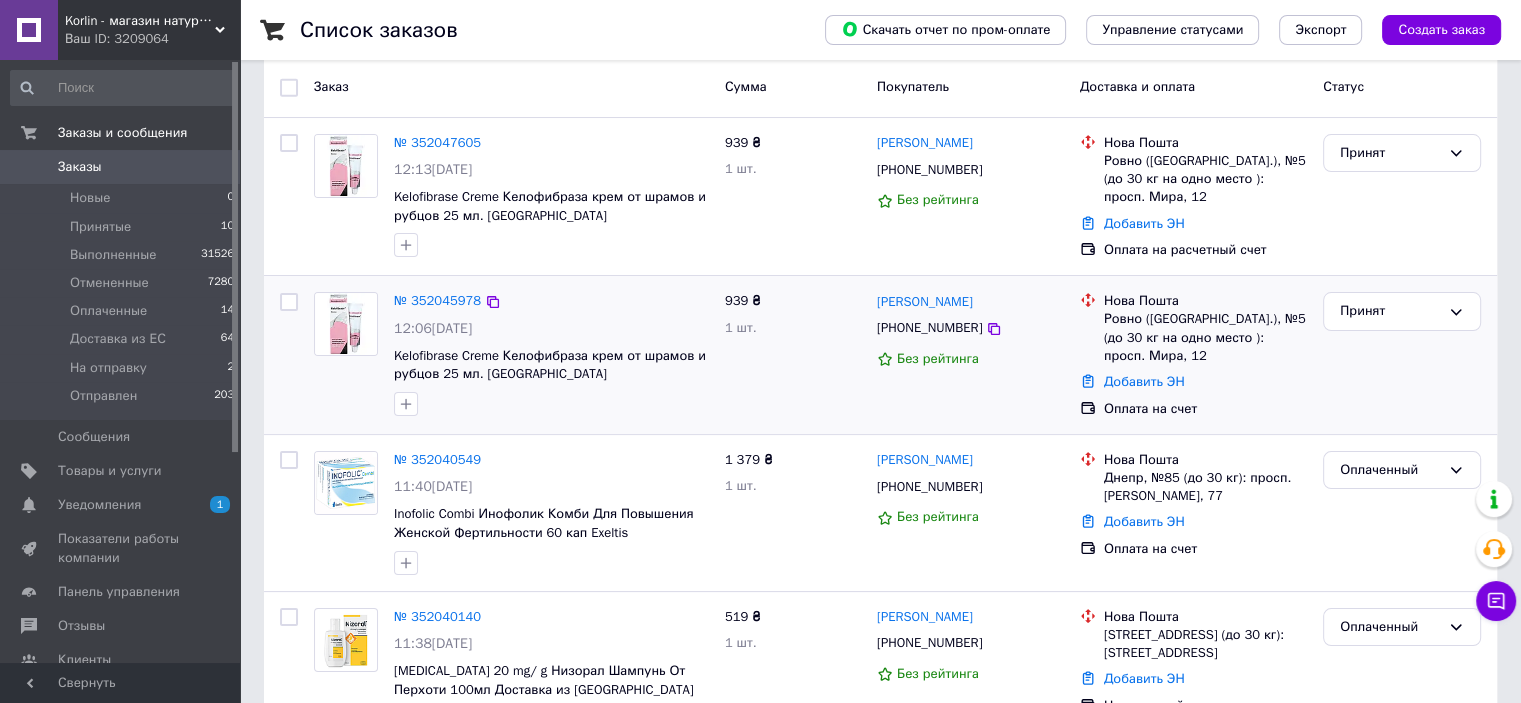 scroll, scrollTop: 0, scrollLeft: 0, axis: both 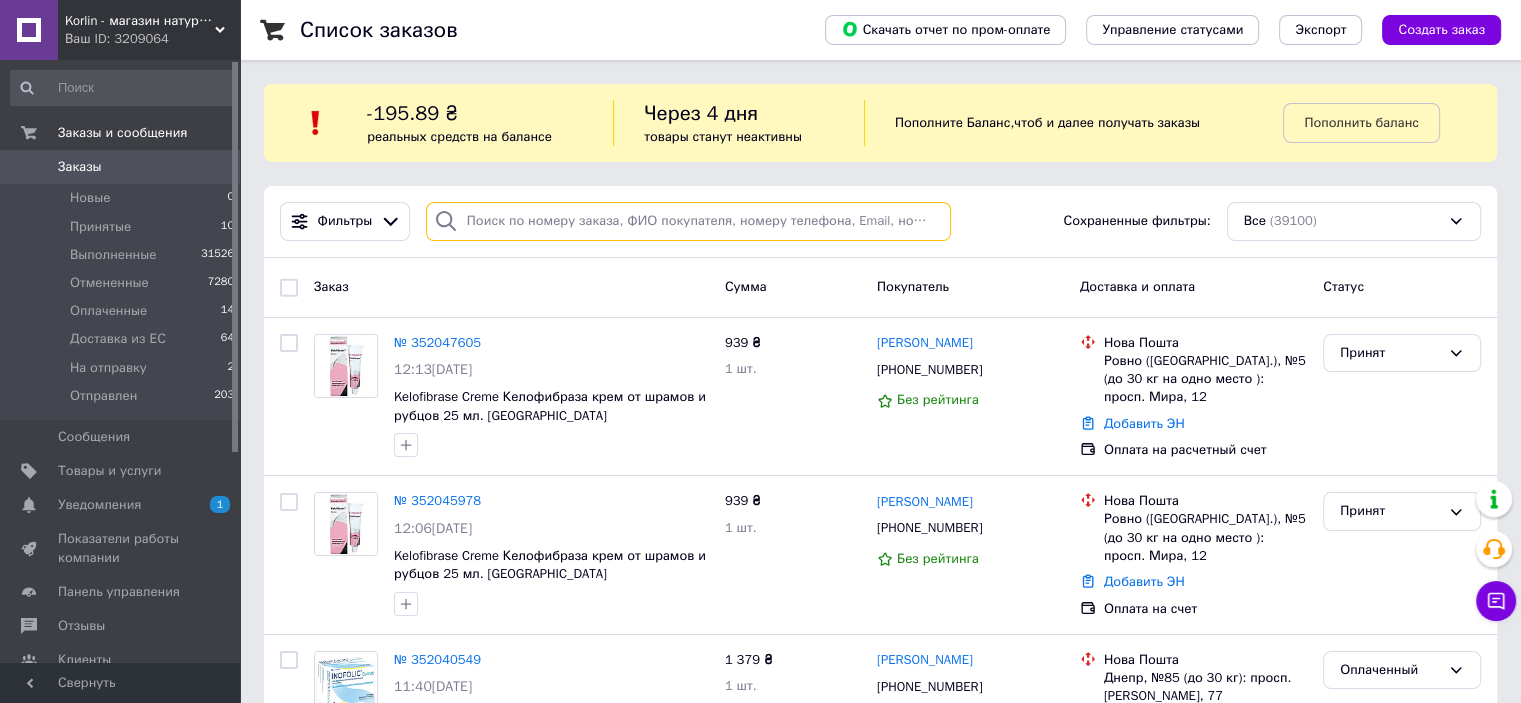 click at bounding box center [688, 221] 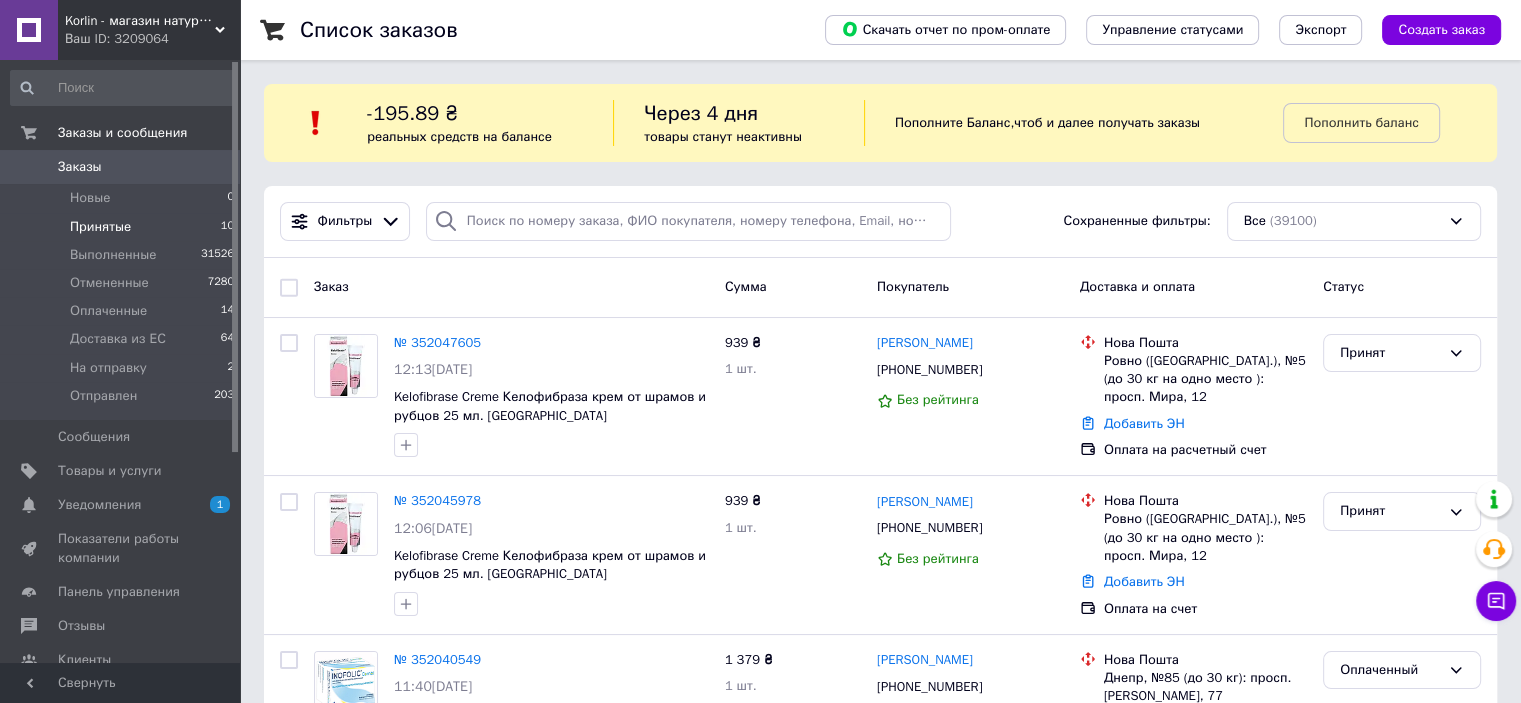click on "Принятые 10" at bounding box center [123, 227] 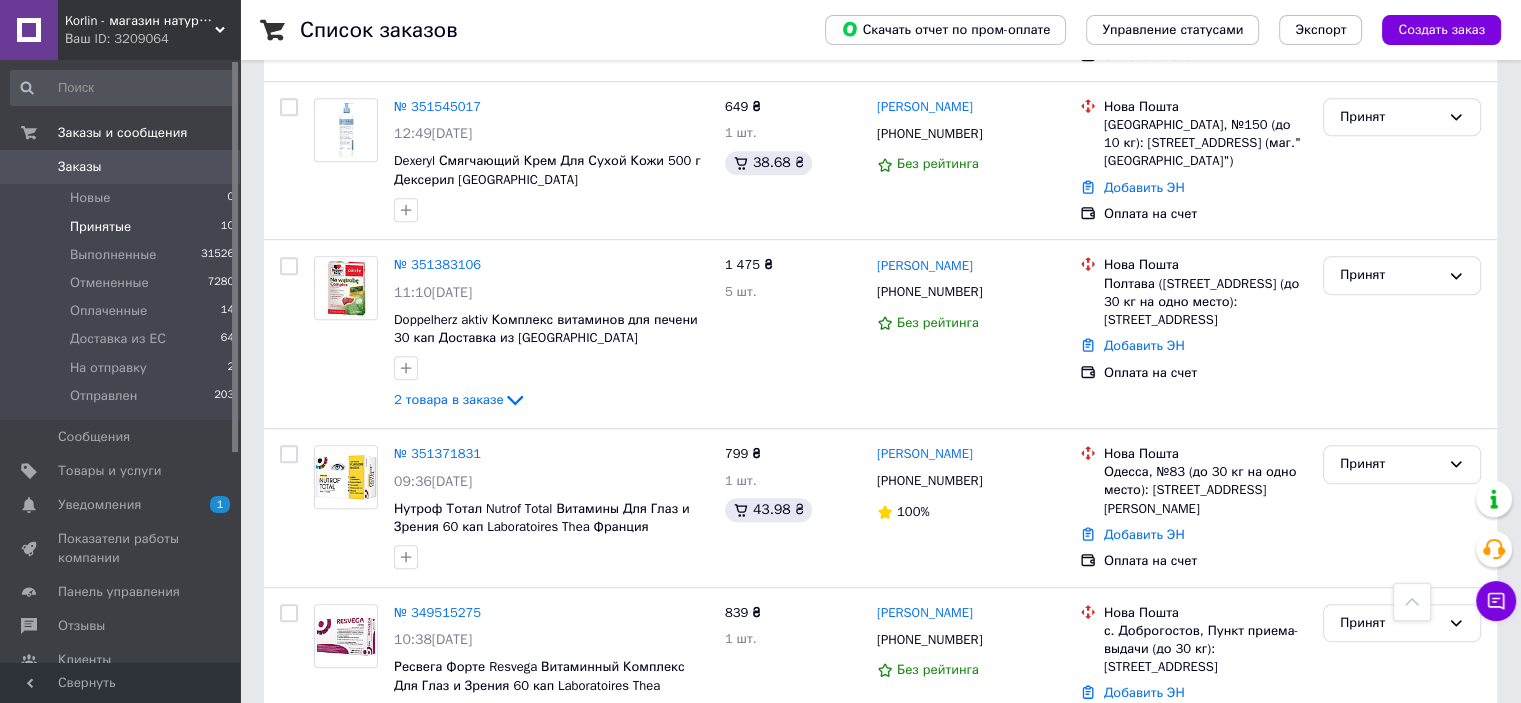 scroll, scrollTop: 1000, scrollLeft: 0, axis: vertical 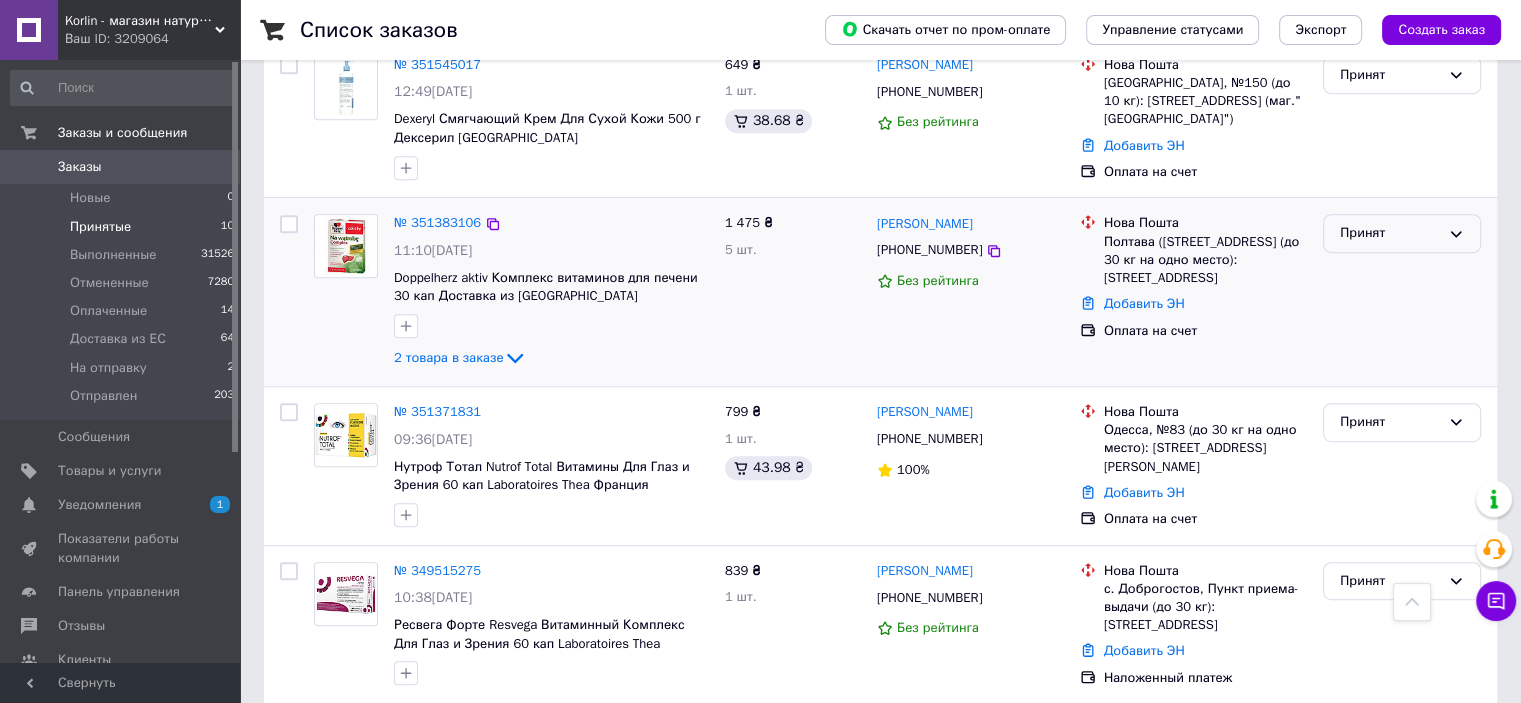 click on "Принят" at bounding box center [1390, 233] 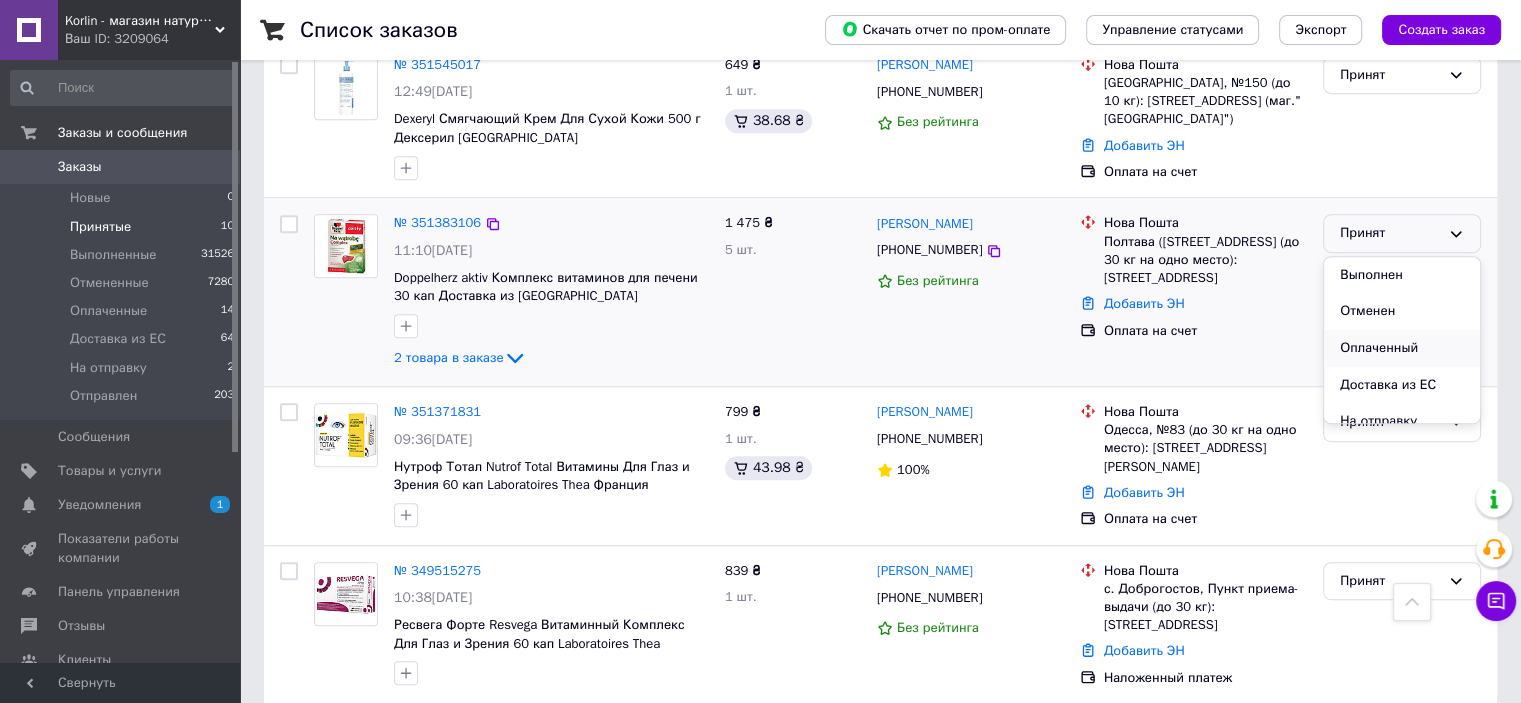 click on "Оплаченный" at bounding box center [1402, 348] 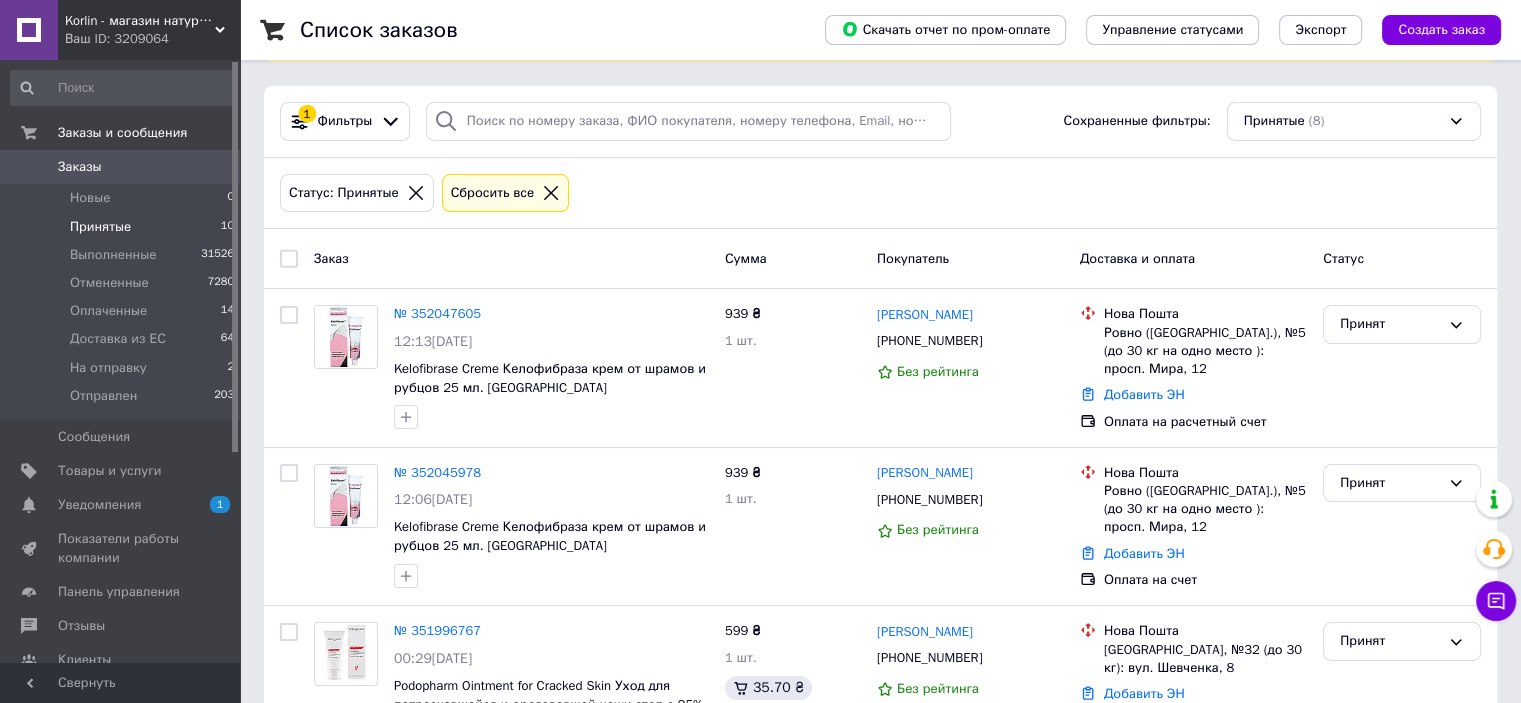 scroll, scrollTop: 0, scrollLeft: 0, axis: both 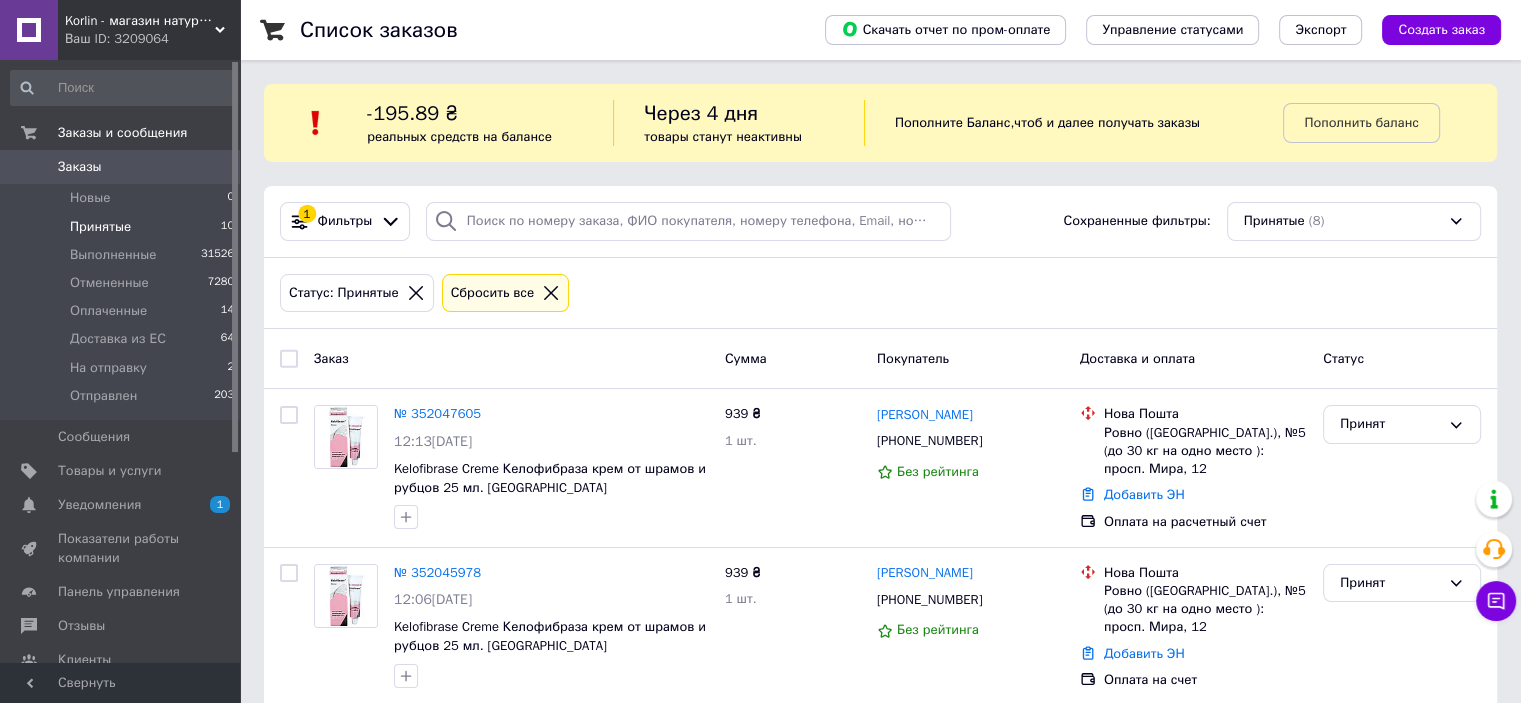 click 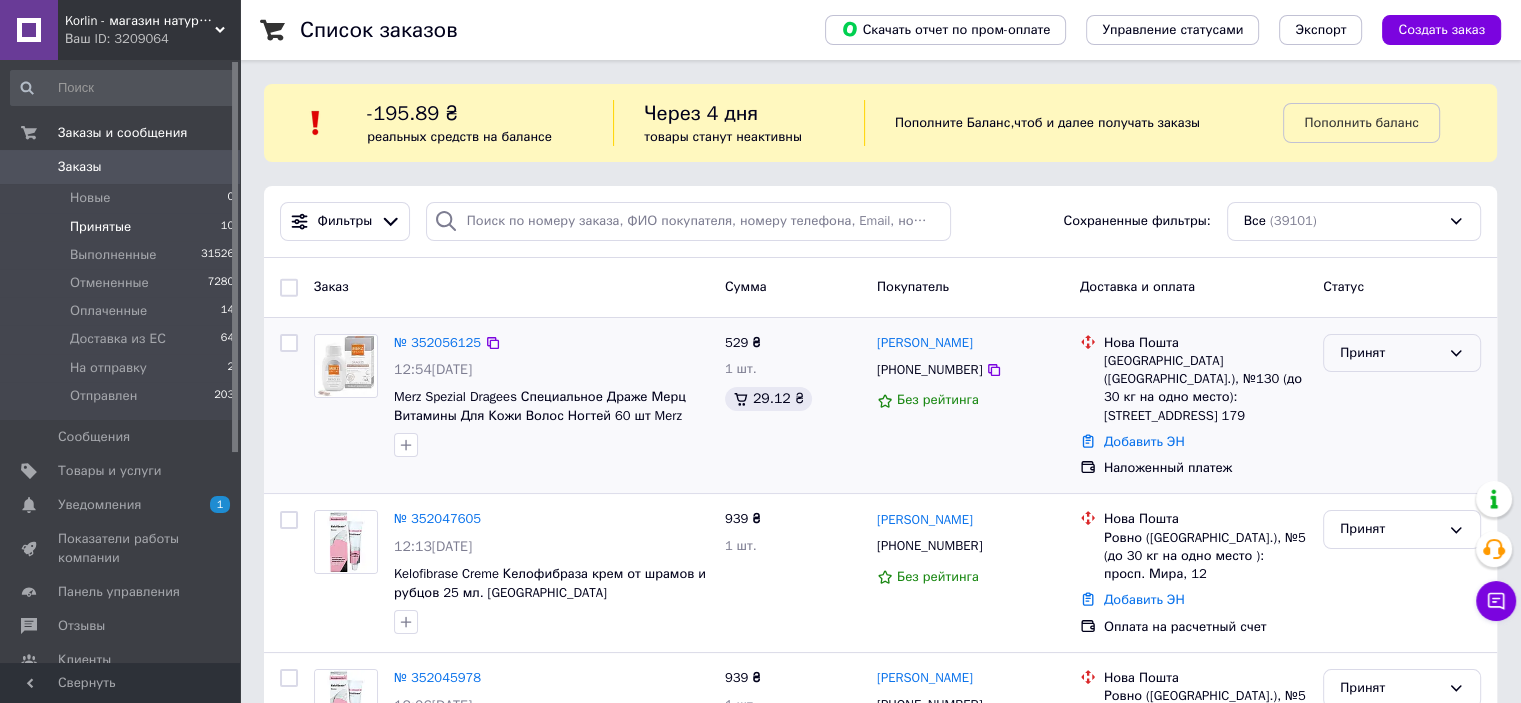click on "Принят" at bounding box center (1390, 353) 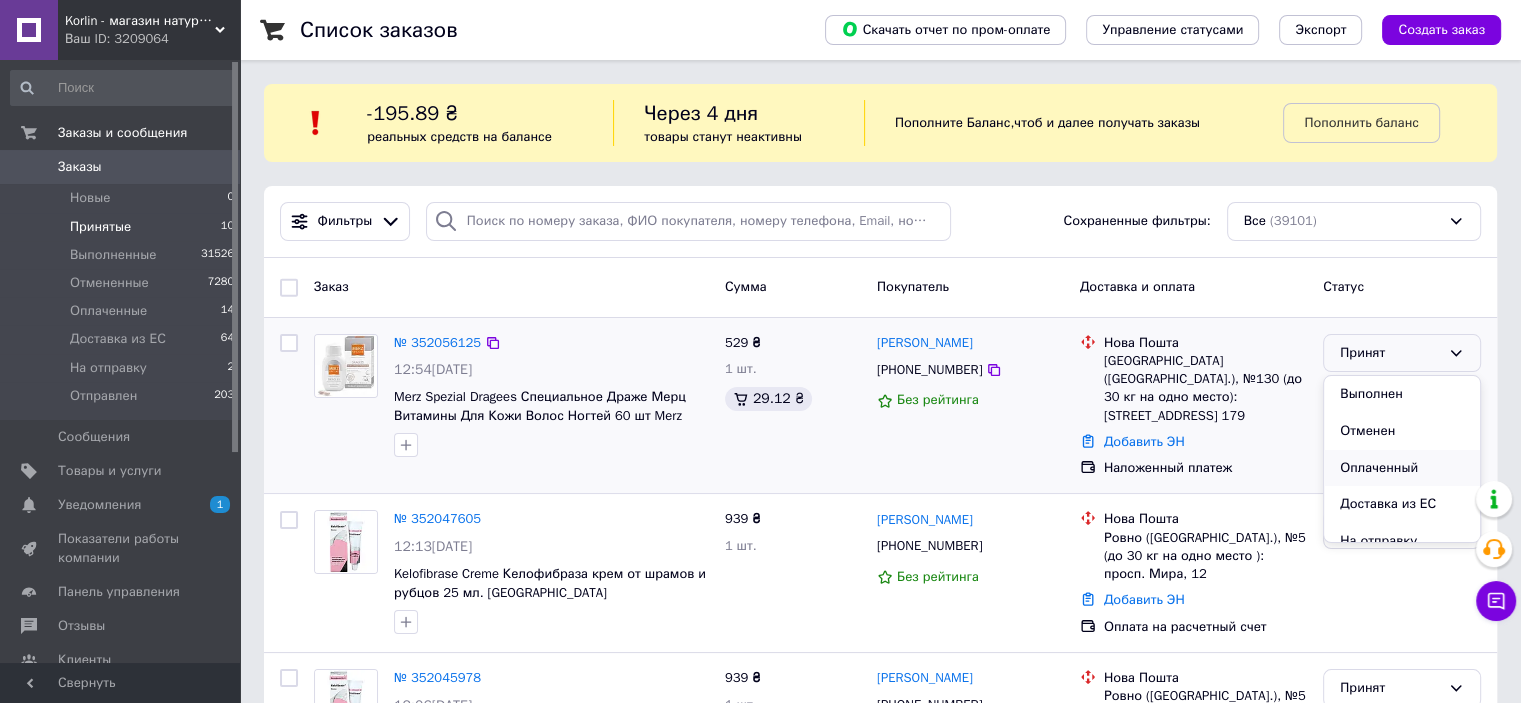 click on "Оплаченный" at bounding box center [1402, 468] 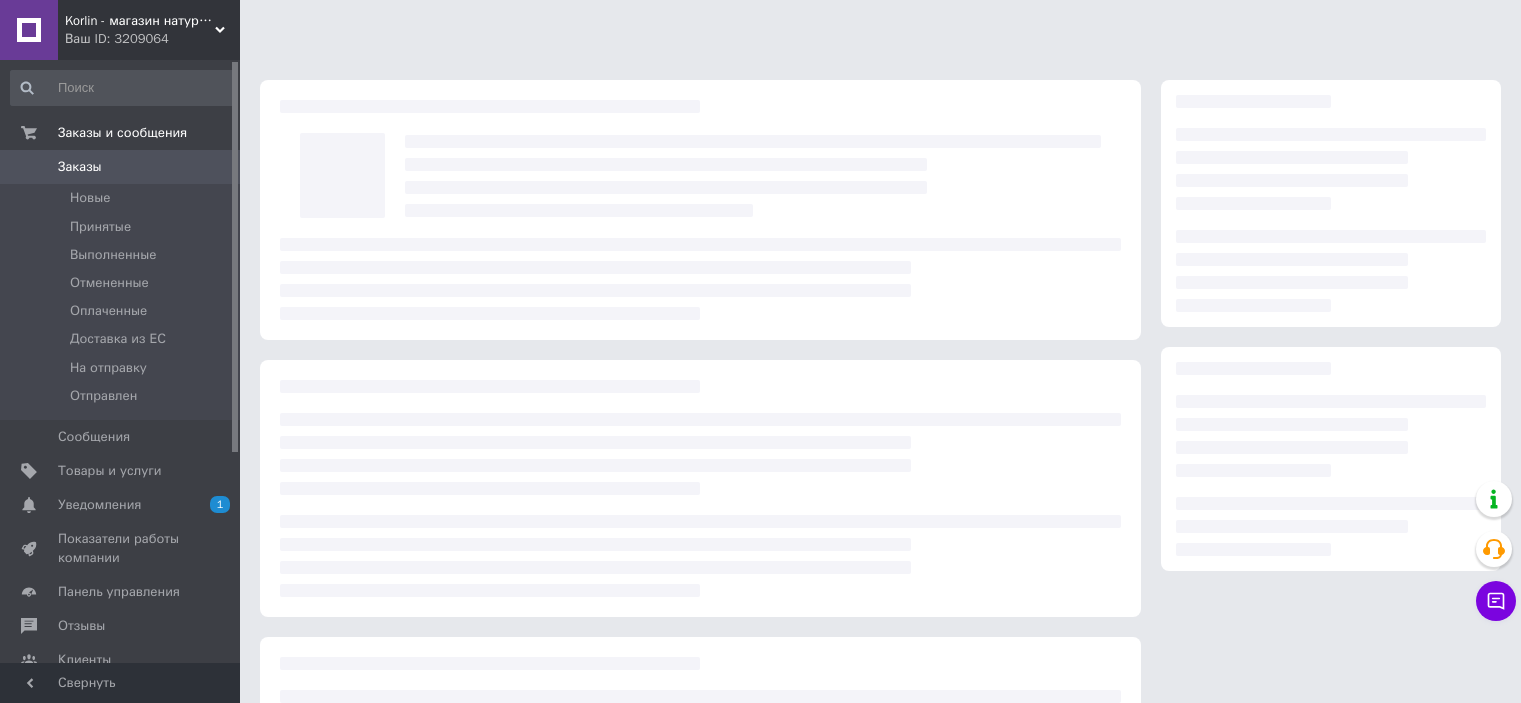 scroll, scrollTop: 0, scrollLeft: 0, axis: both 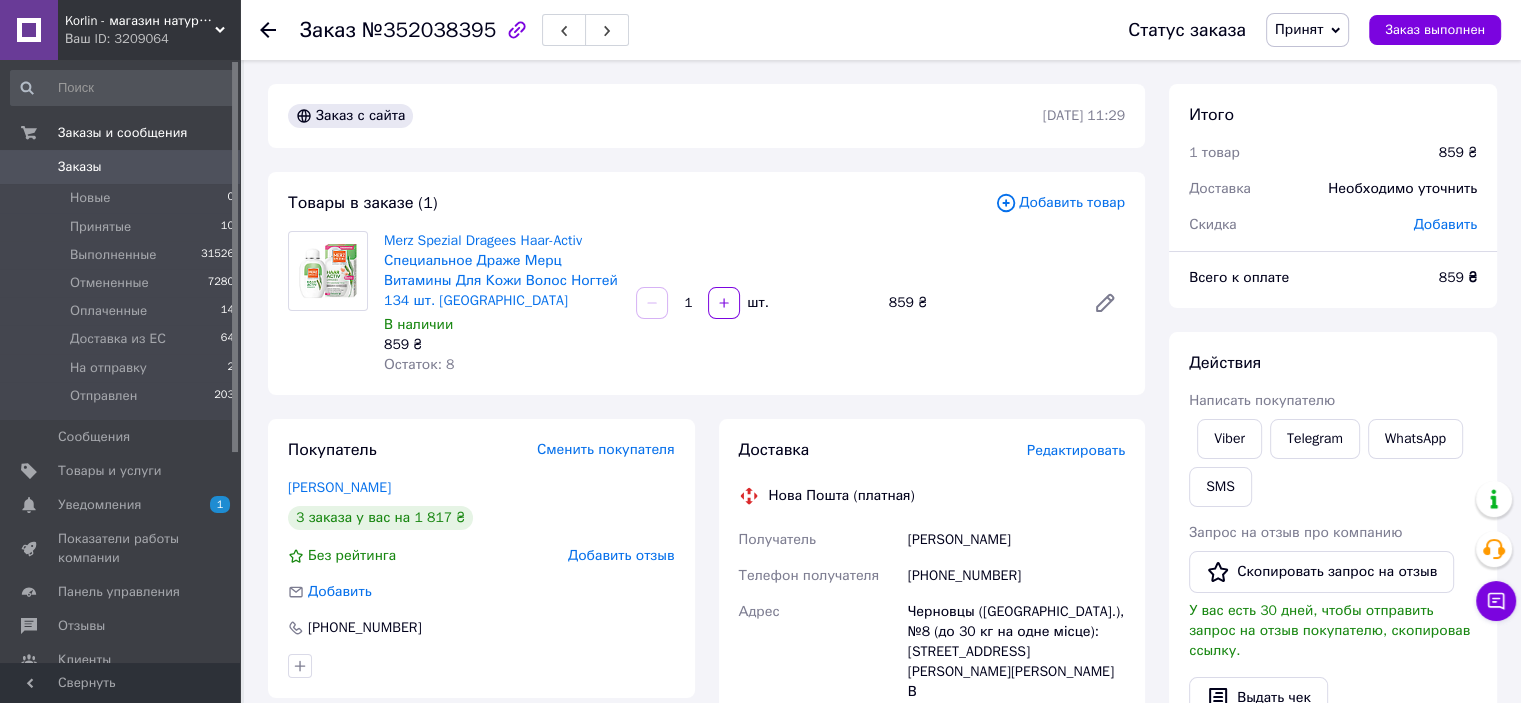 click on "Принят" at bounding box center [1307, 30] 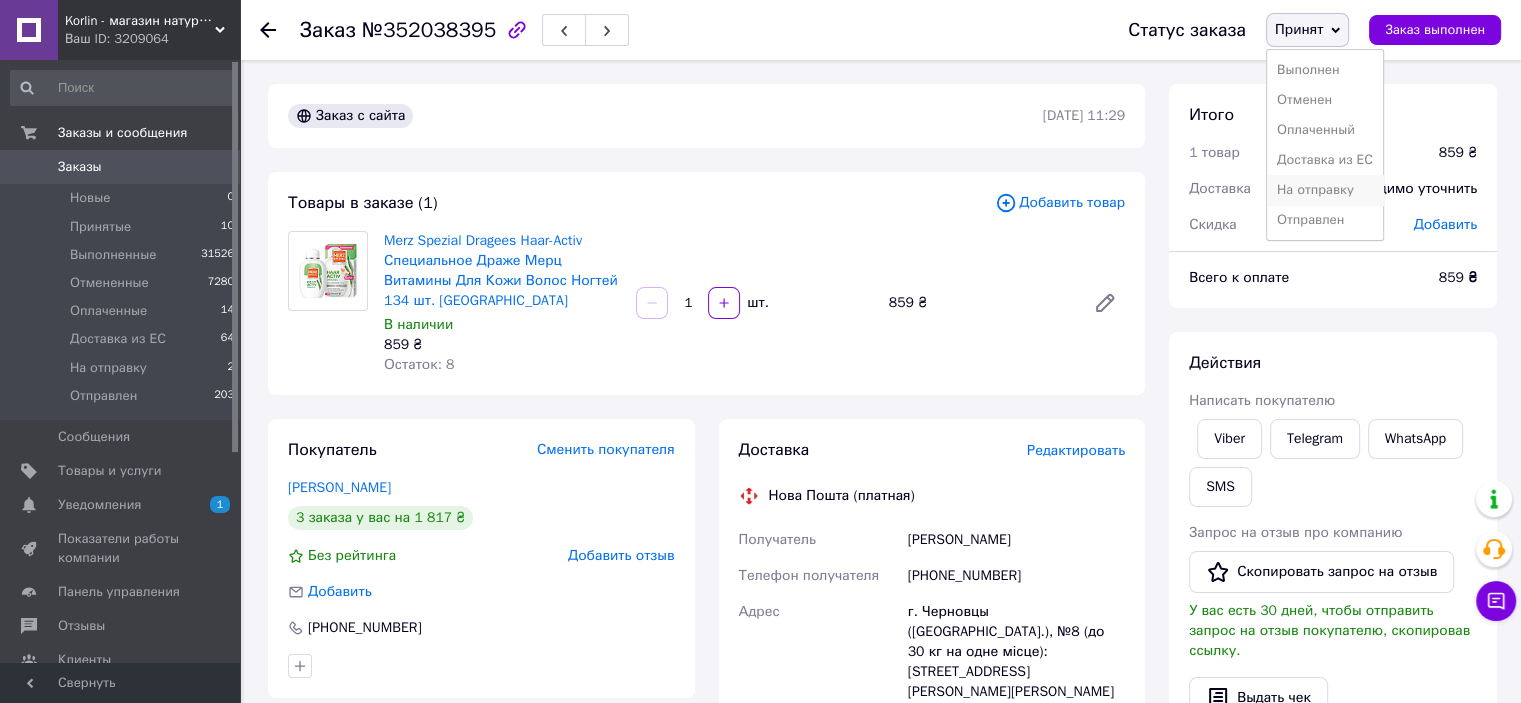 click on "На отправку" at bounding box center (1325, 190) 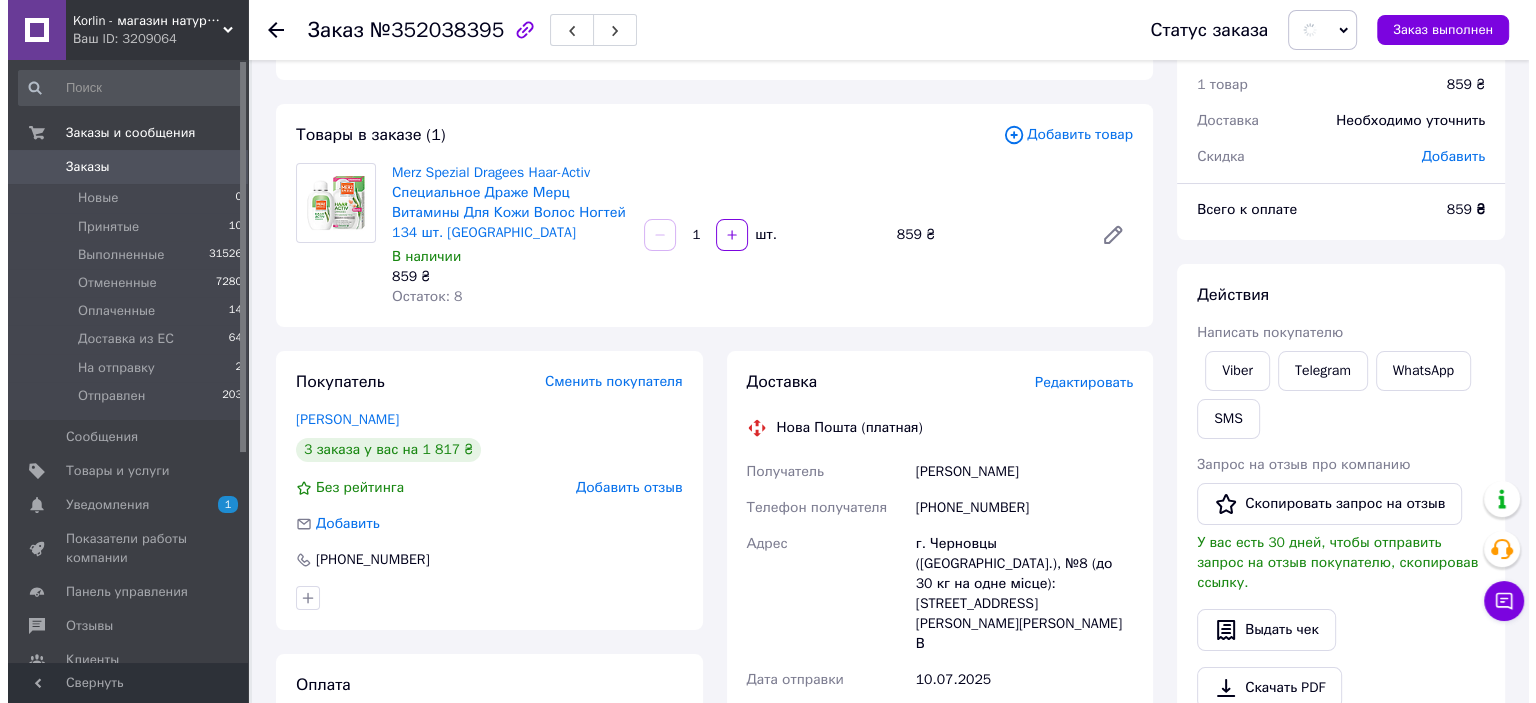 scroll, scrollTop: 100, scrollLeft: 0, axis: vertical 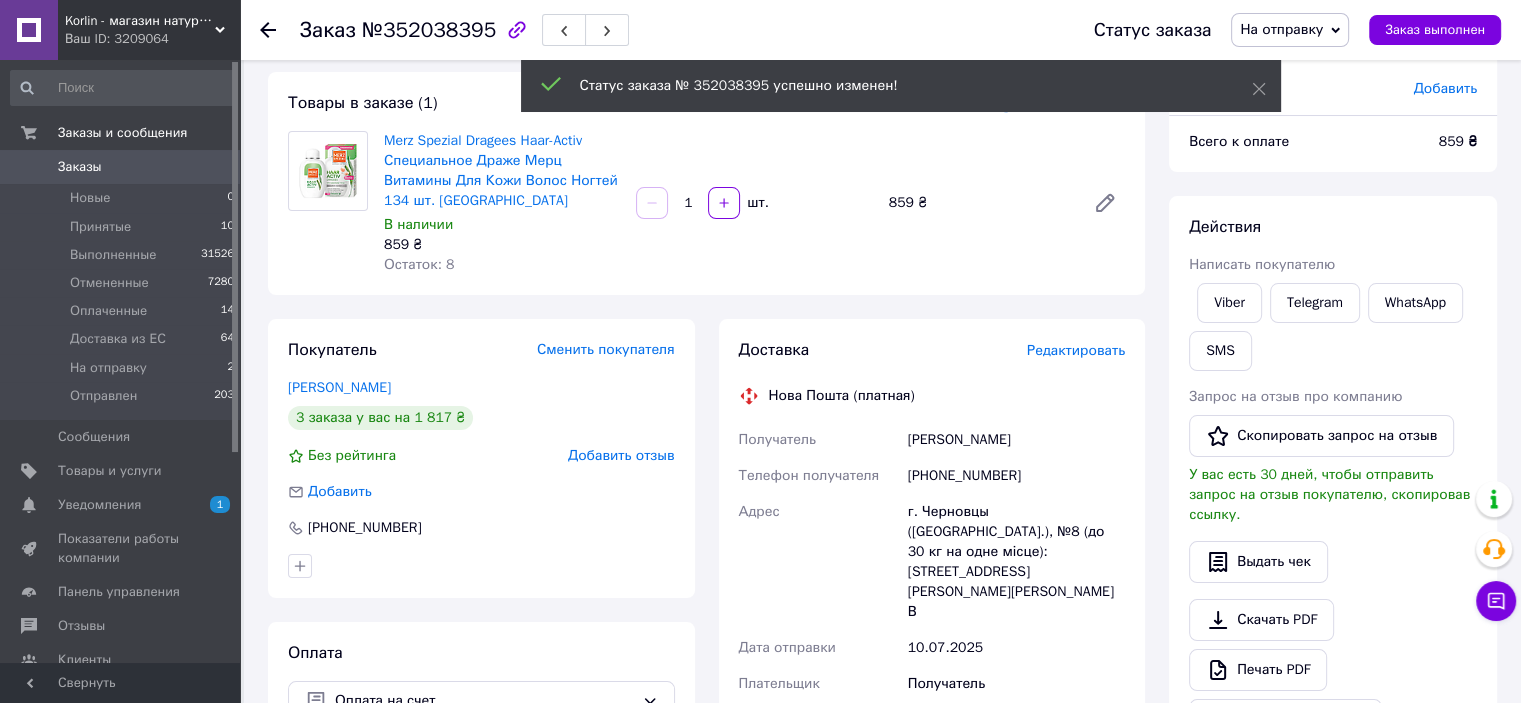 click on "Редактировать" at bounding box center (1076, 350) 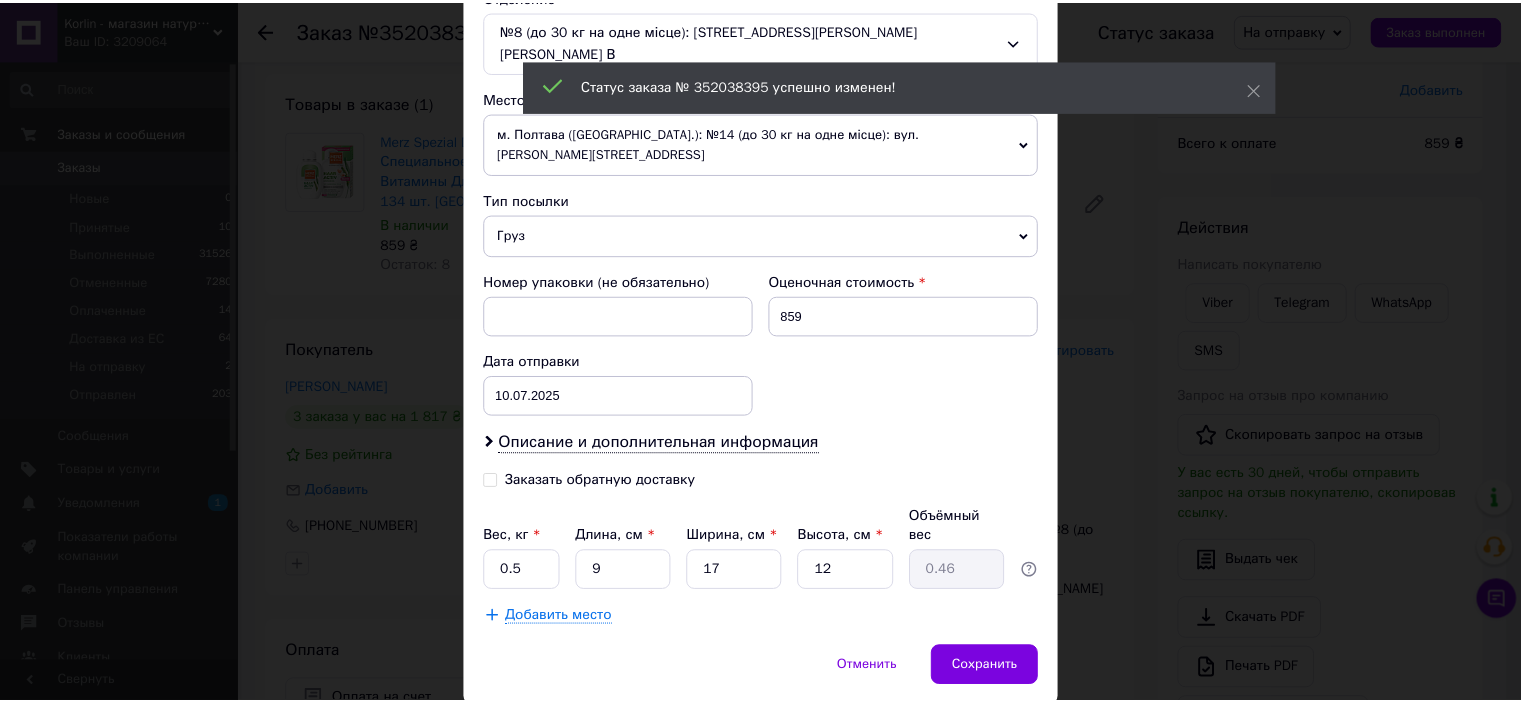 scroll, scrollTop: 675, scrollLeft: 0, axis: vertical 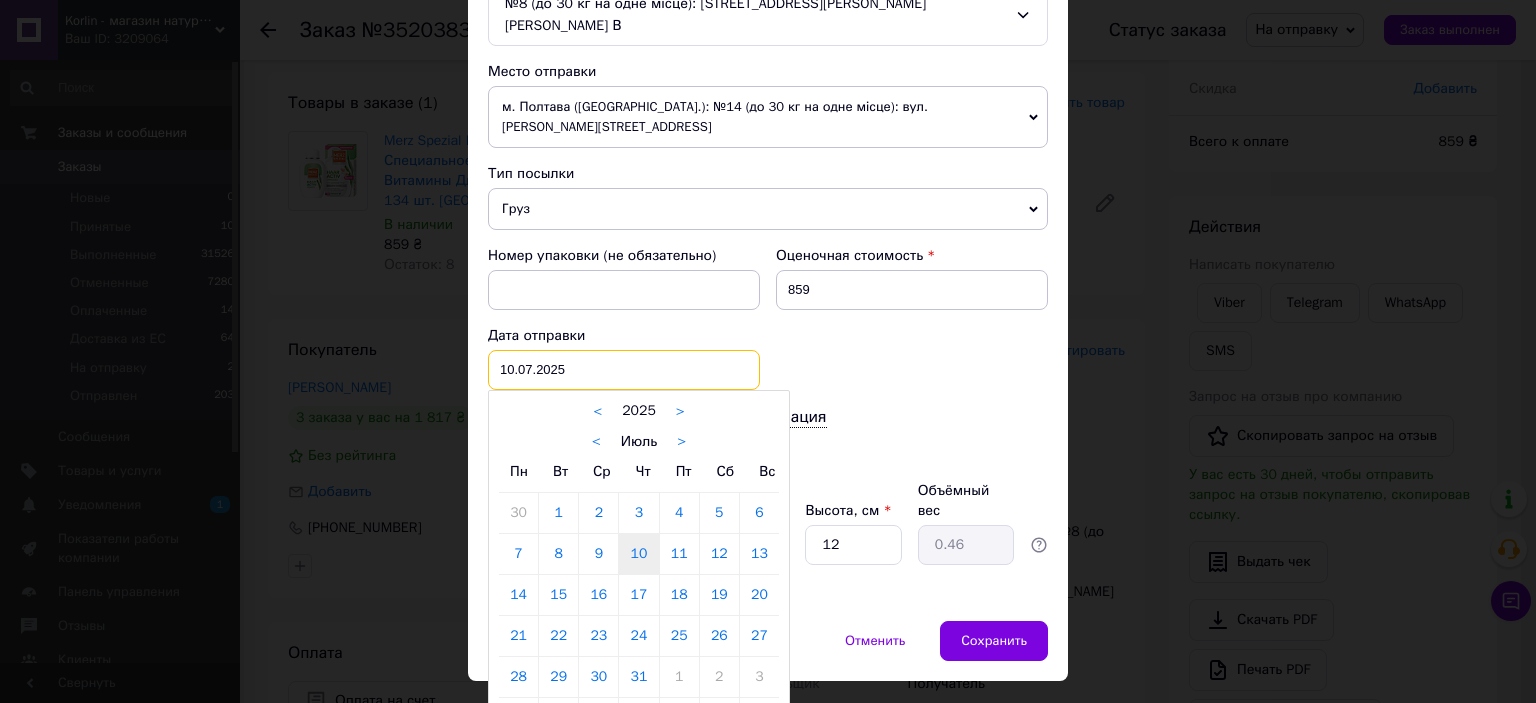 click on "10.07.2025 < 2025 > < Июль > Пн Вт Ср Чт Пт Сб Вс 30 1 2 3 4 5 6 7 8 9 10 11 12 13 14 15 16 17 18 19 20 21 22 23 24 25 26 27 28 29 30 31 1 2 3 4 5 6 7 8 9 10" at bounding box center [624, 370] 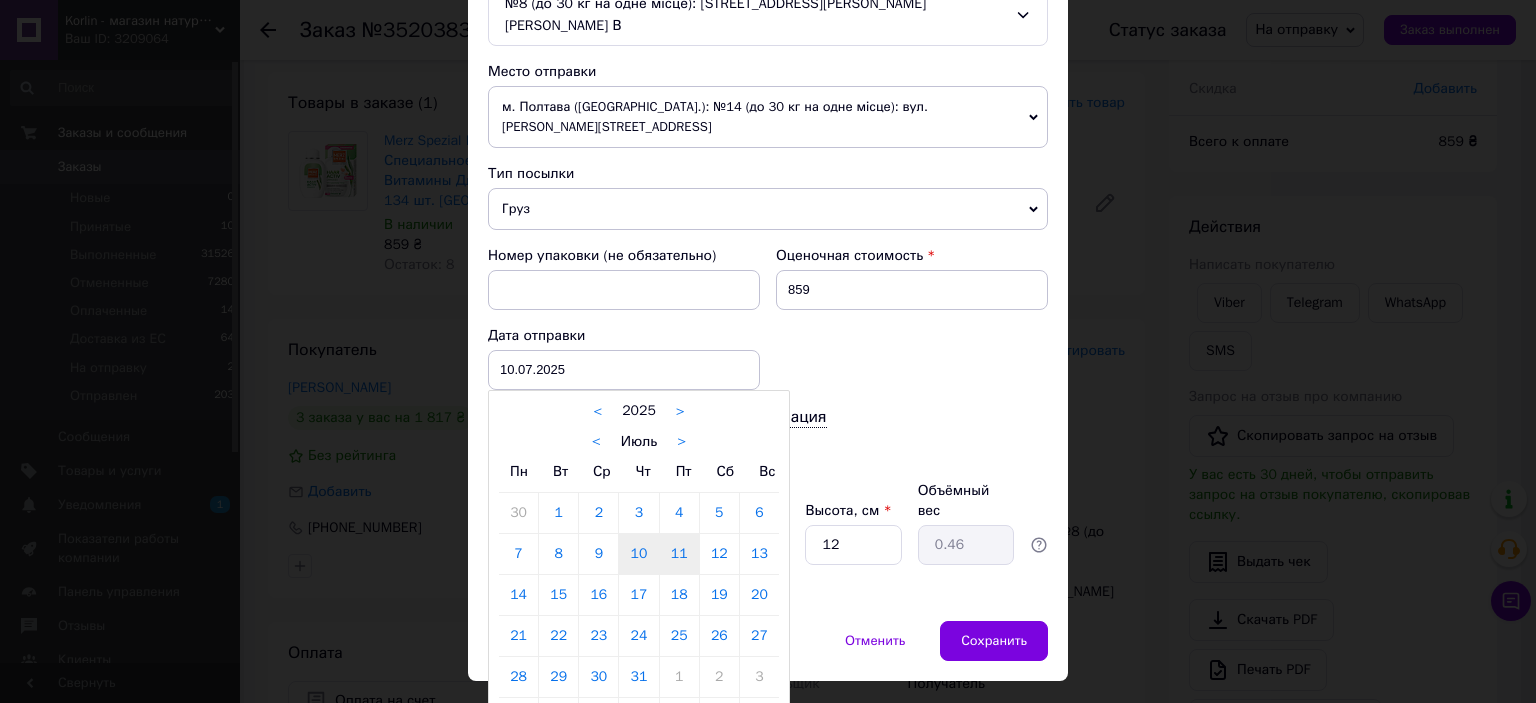 click on "11" at bounding box center (679, 554) 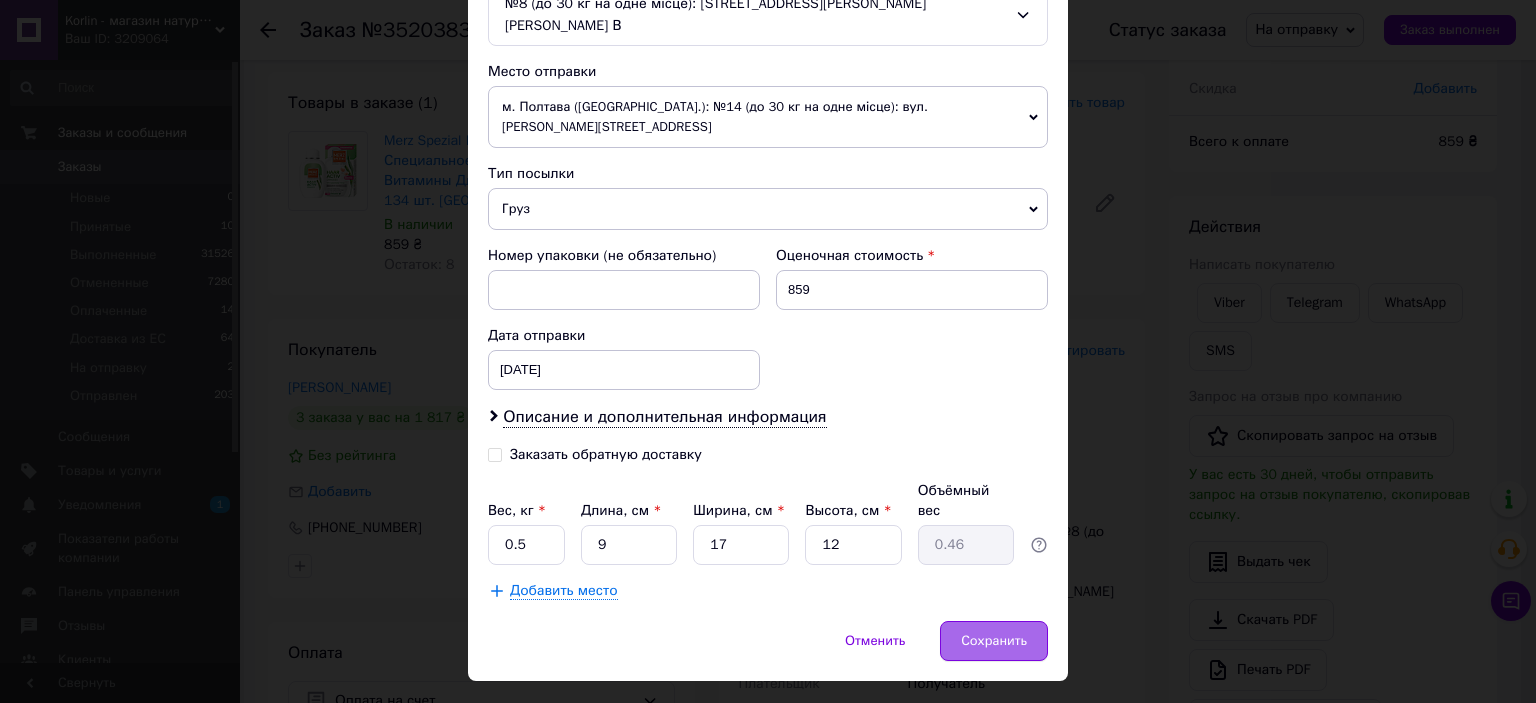 click on "Сохранить" at bounding box center (994, 641) 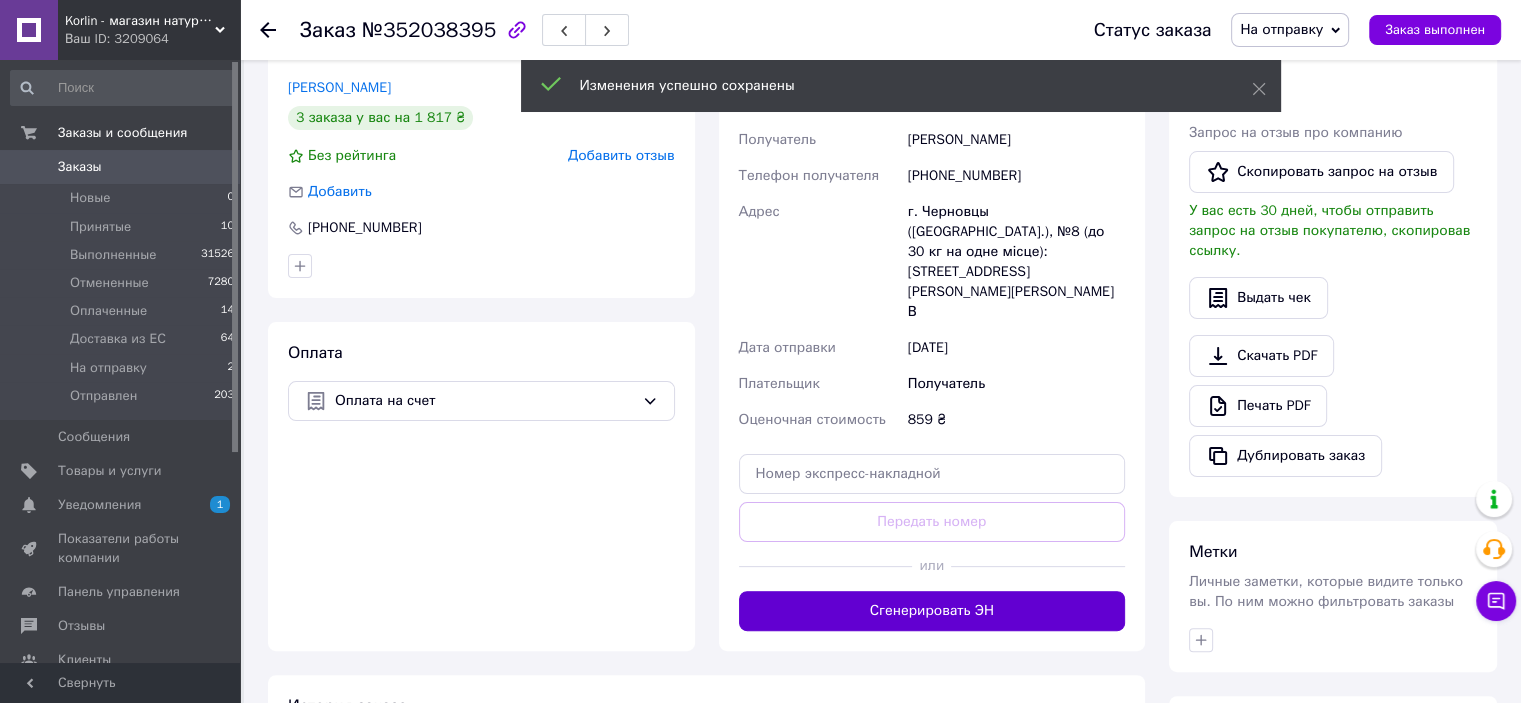 click on "Сгенерировать ЭН" at bounding box center (932, 611) 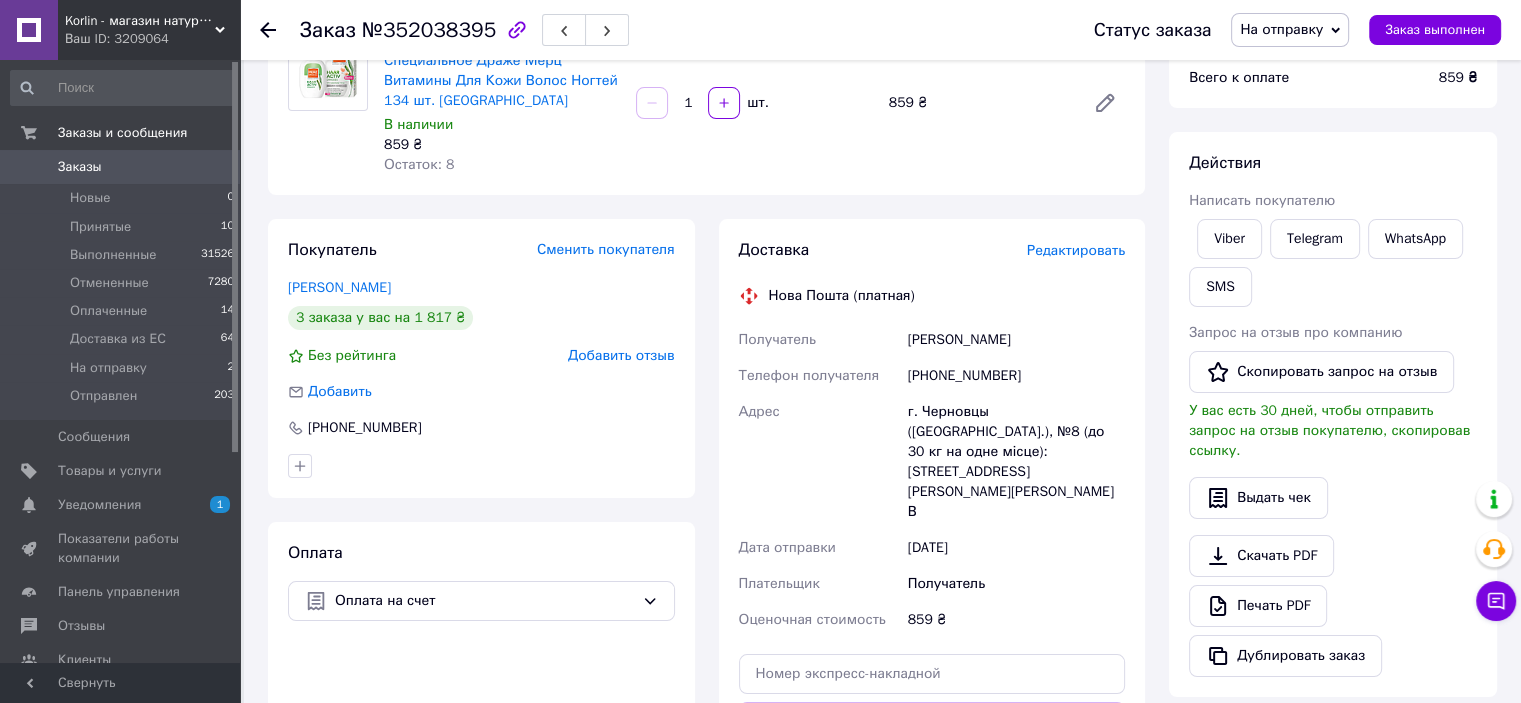 scroll, scrollTop: 200, scrollLeft: 0, axis: vertical 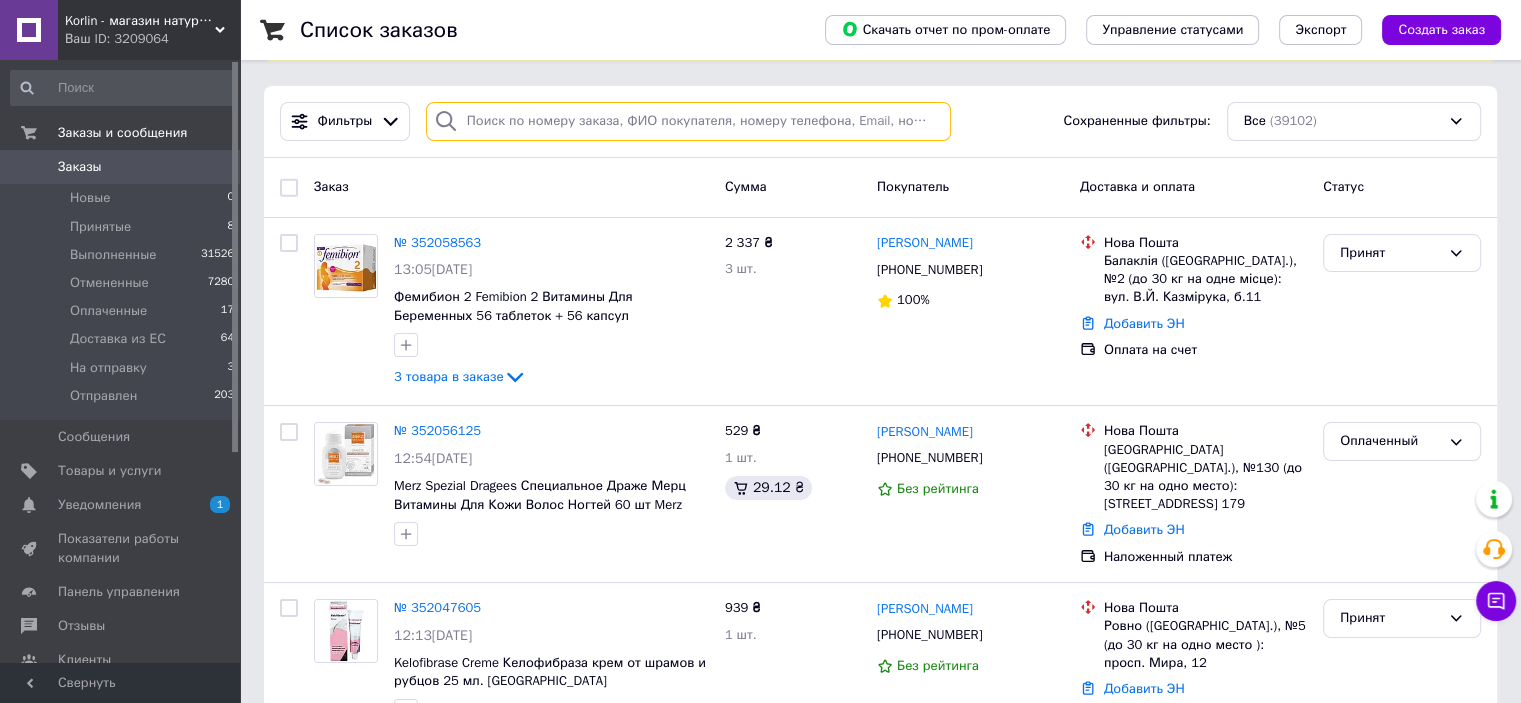 click at bounding box center (688, 121) 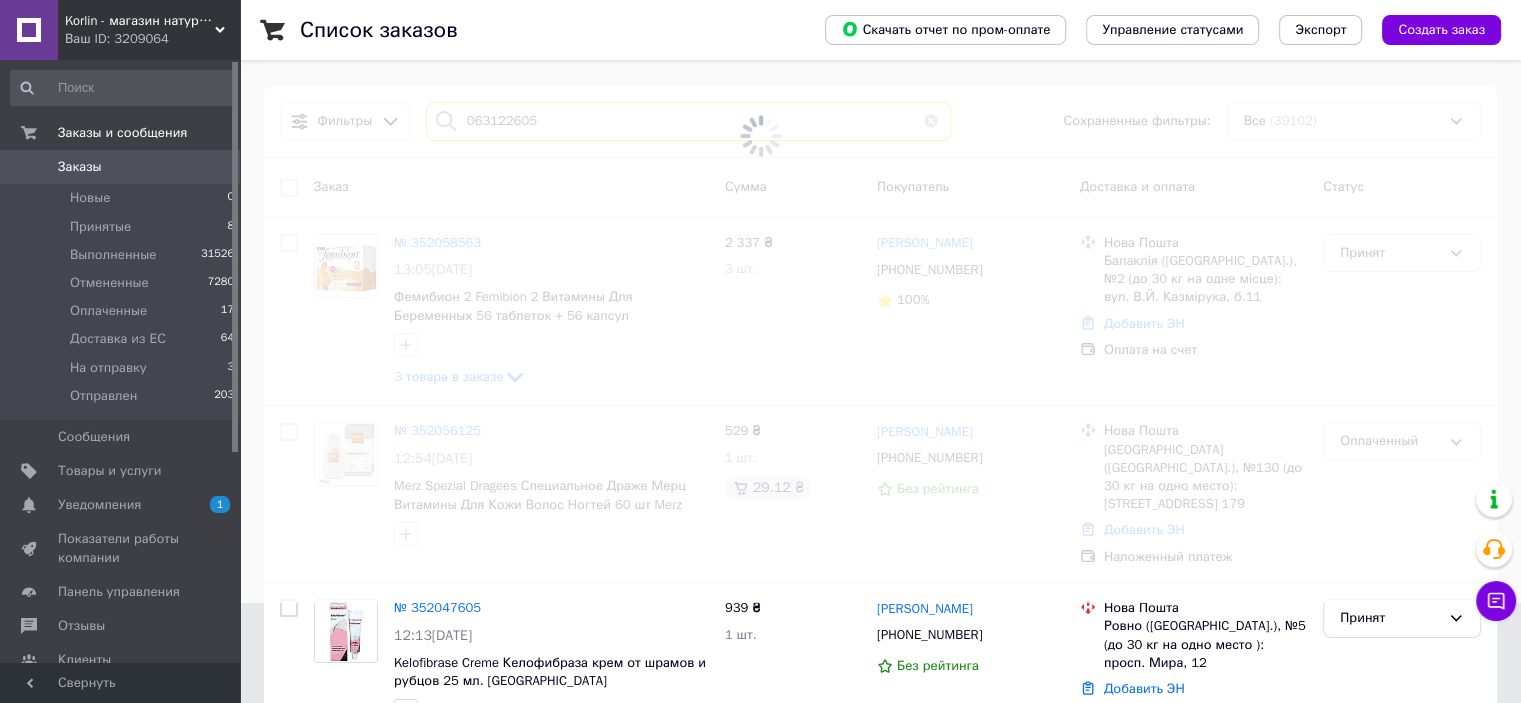 type on "0631226058" 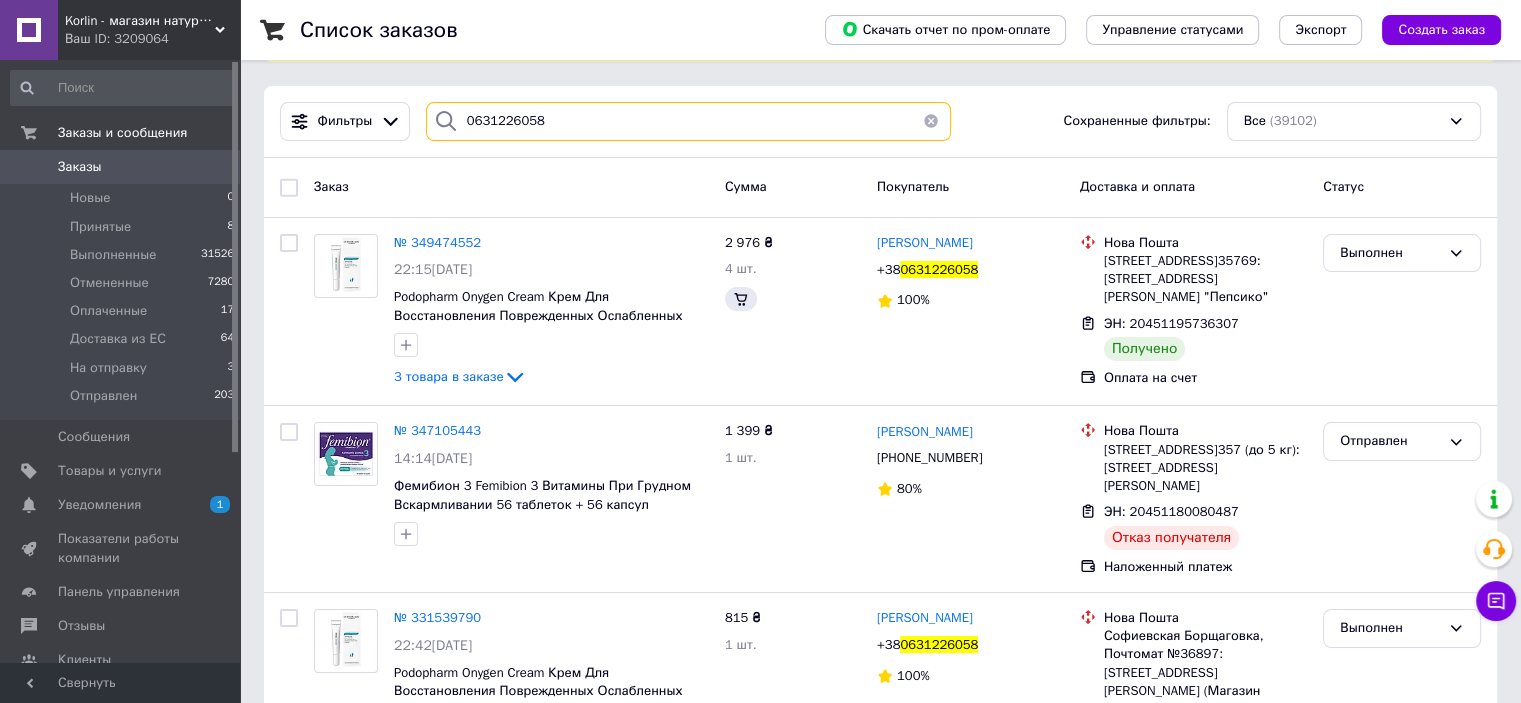 scroll, scrollTop: 0, scrollLeft: 0, axis: both 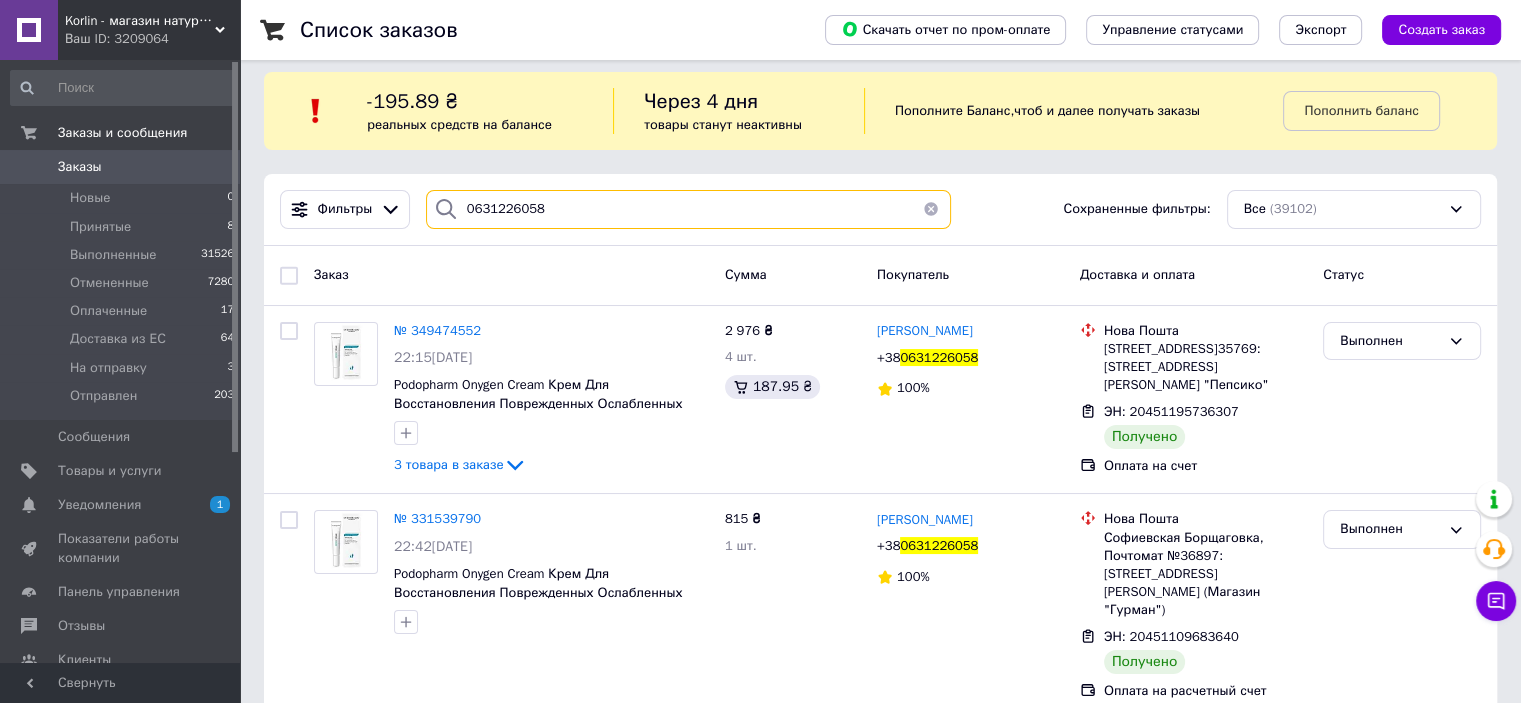 drag, startPoint x: 555, startPoint y: 203, endPoint x: 444, endPoint y: 198, distance: 111.11256 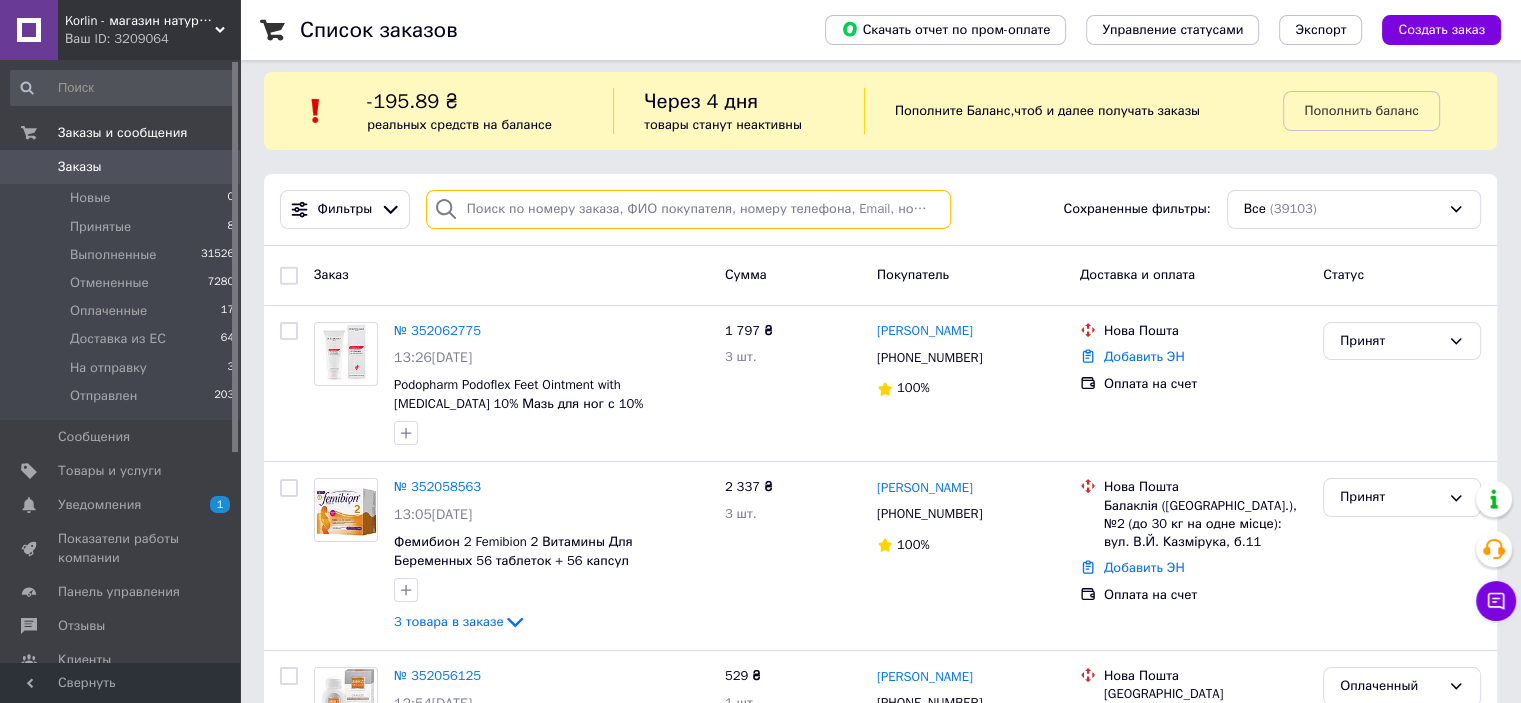 scroll, scrollTop: 0, scrollLeft: 0, axis: both 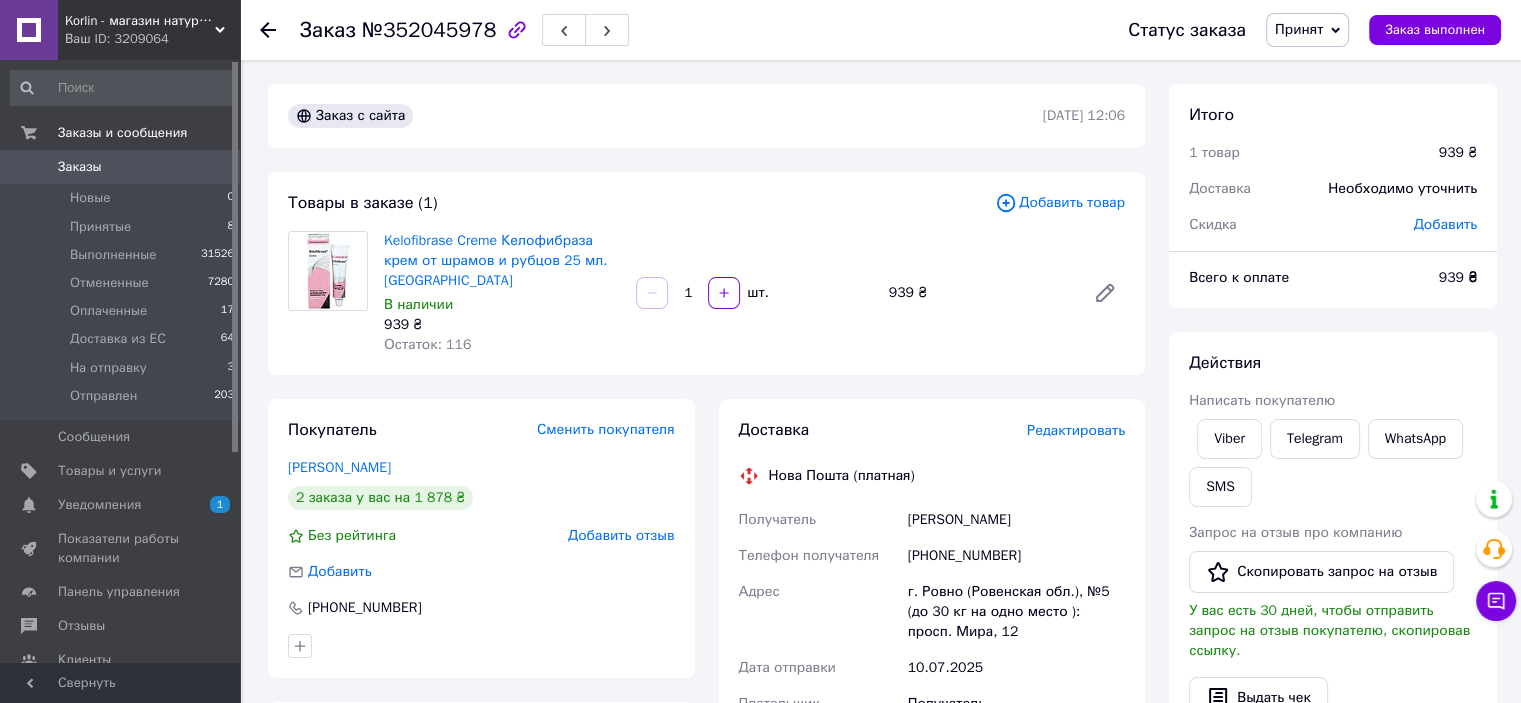 click on "Принят" at bounding box center [1299, 29] 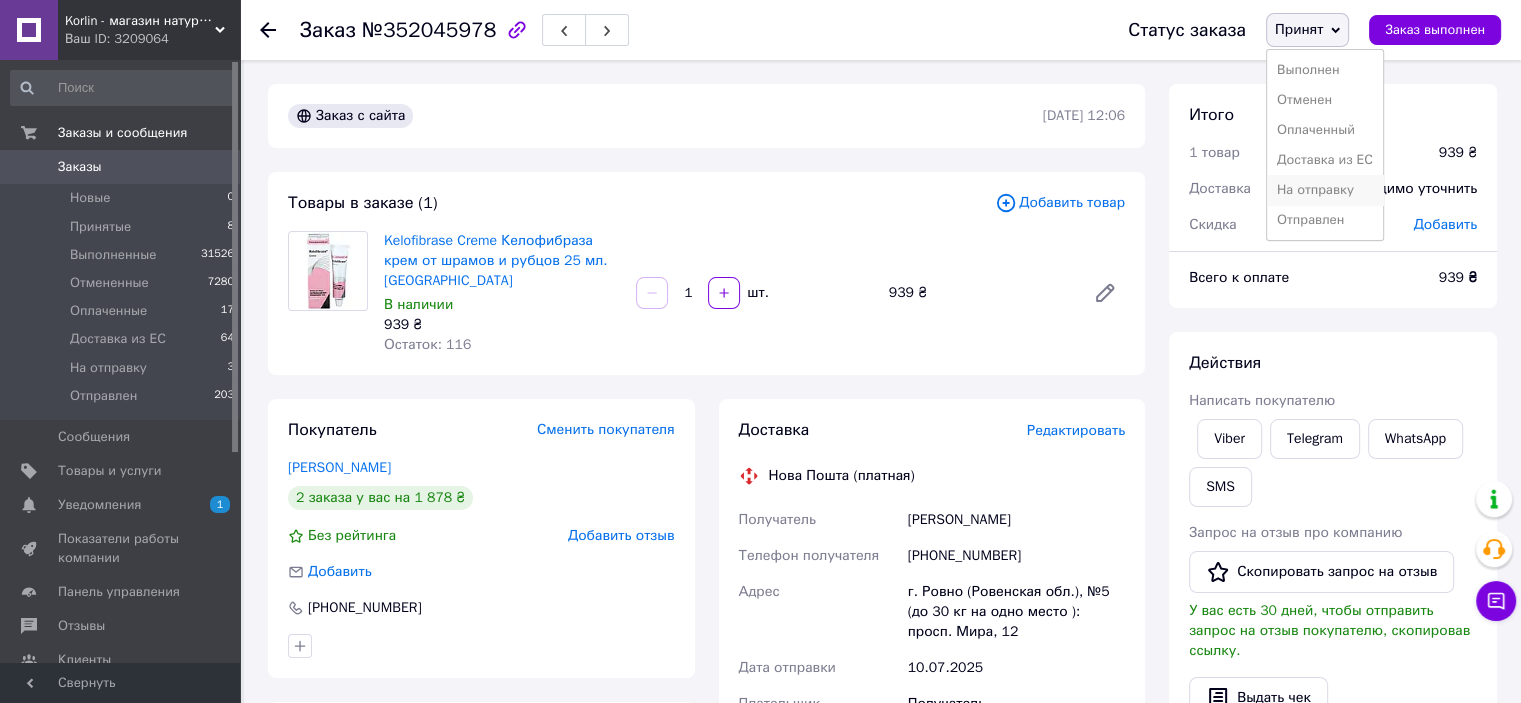 click on "На отправку" at bounding box center [1325, 190] 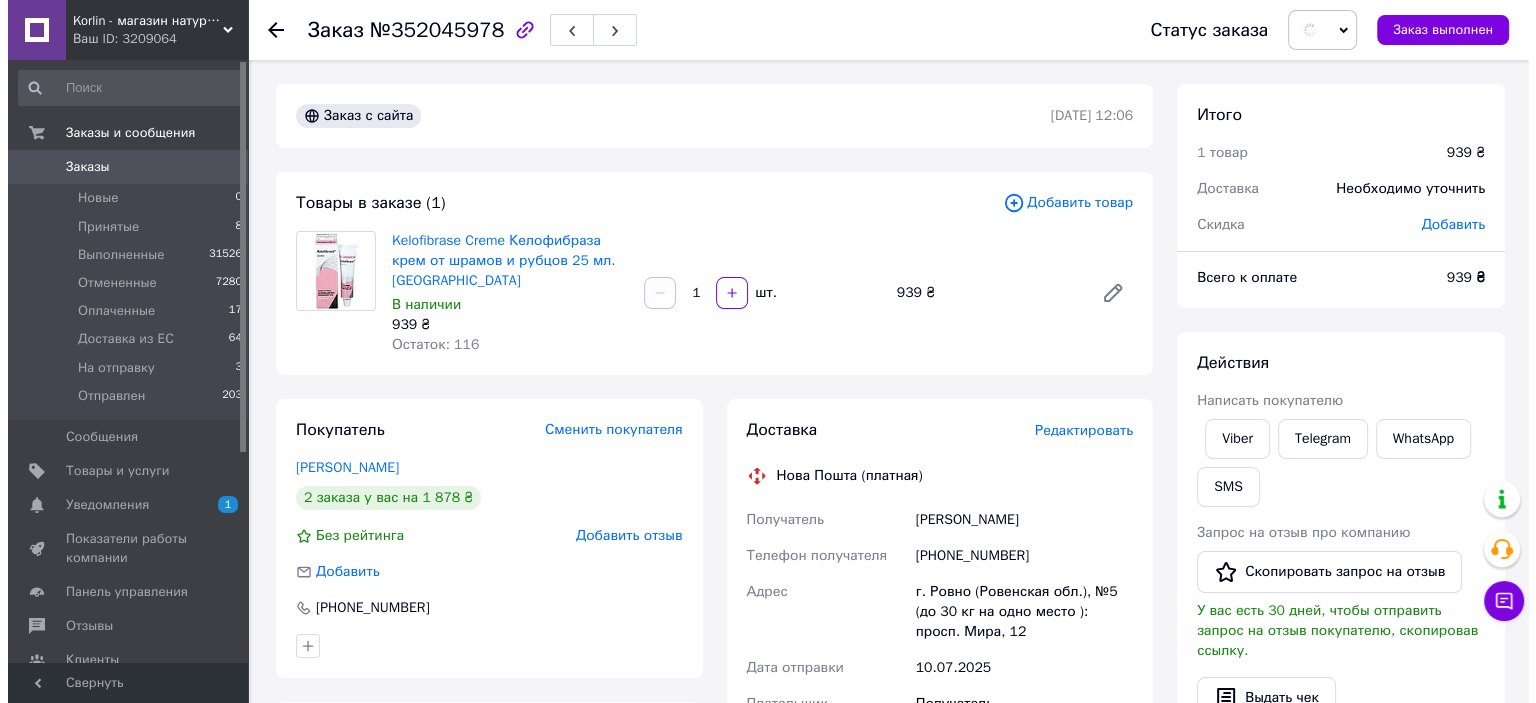 scroll, scrollTop: 300, scrollLeft: 0, axis: vertical 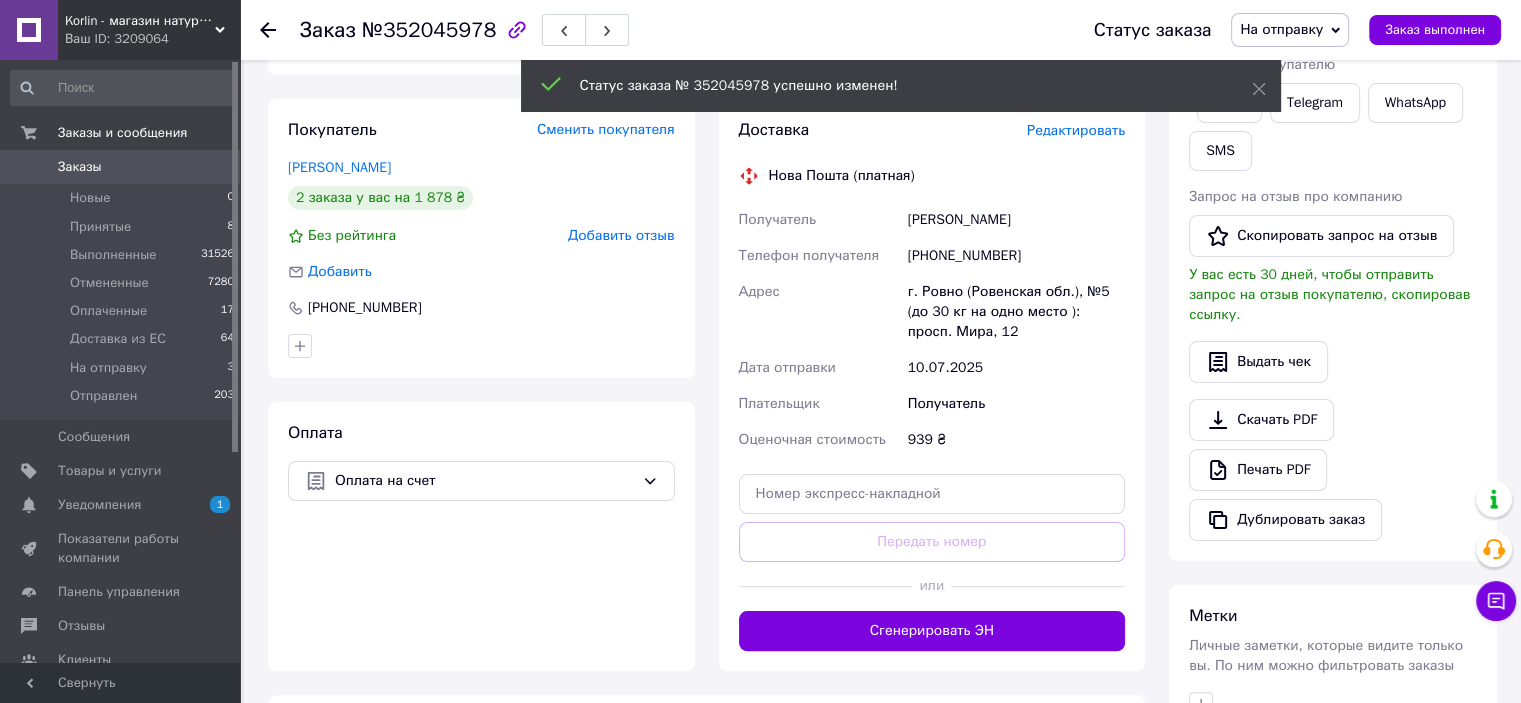 click on "Редактировать" at bounding box center [1076, 130] 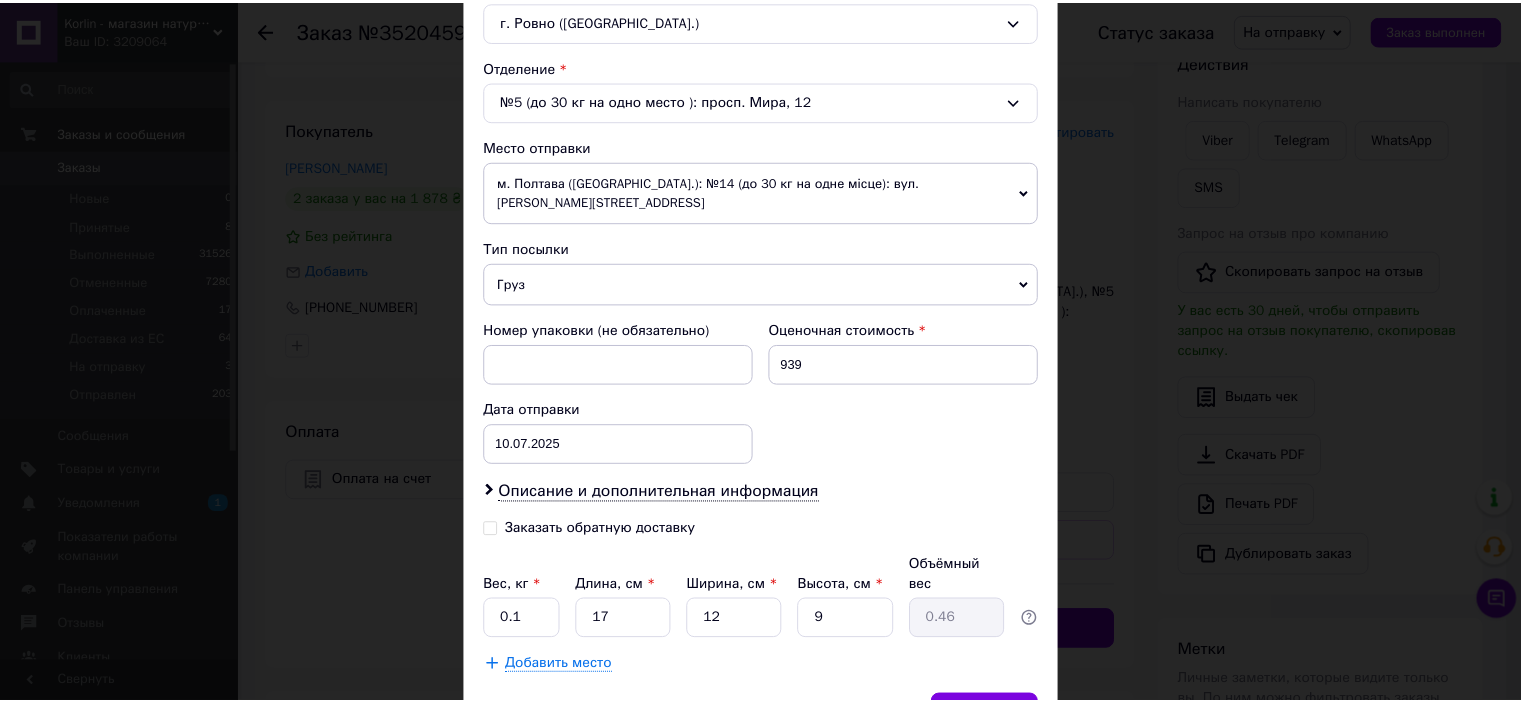 scroll, scrollTop: 675, scrollLeft: 0, axis: vertical 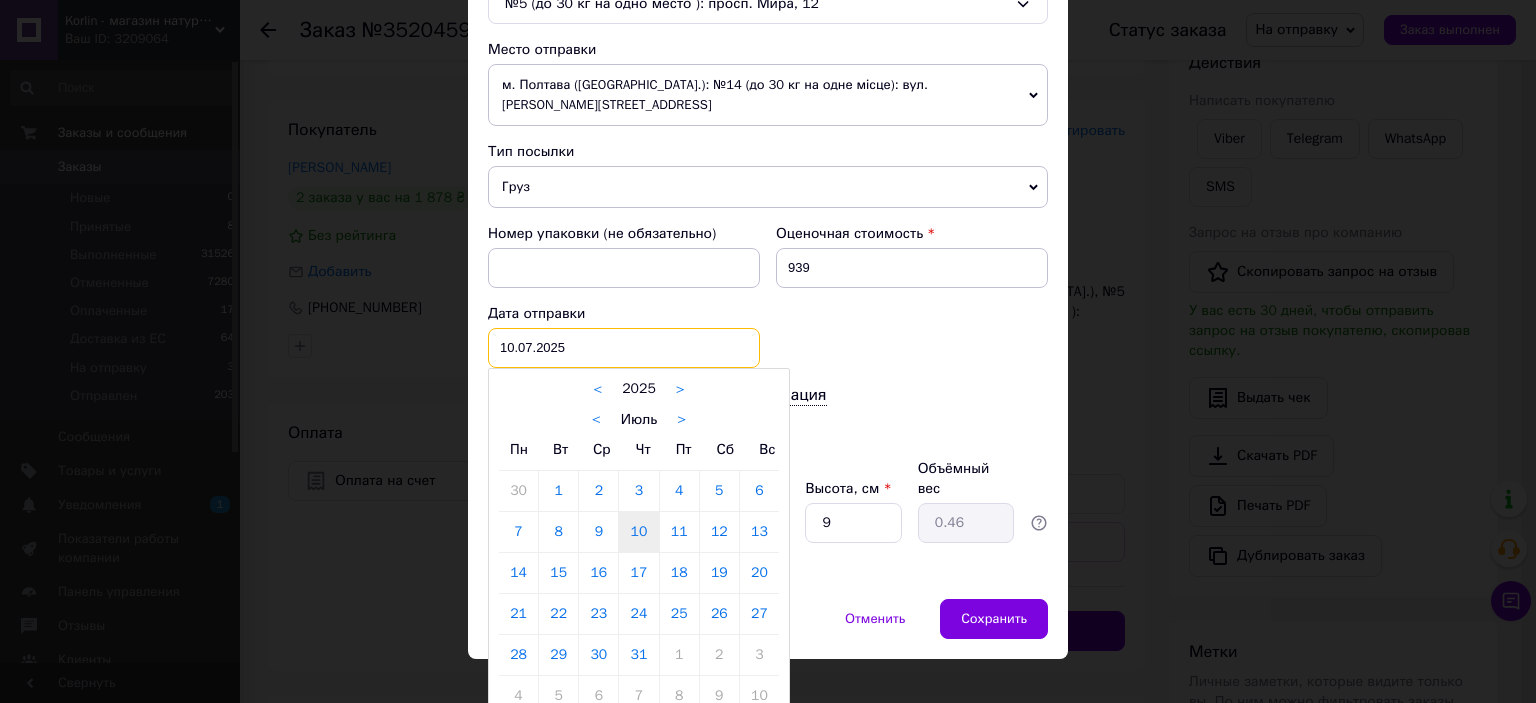 click on "10.07.2025 < 2025 > < Июль > Пн Вт Ср Чт Пт Сб Вс 30 1 2 3 4 5 6 7 8 9 10 11 12 13 14 15 16 17 18 19 20 21 22 23 24 25 26 27 28 29 30 31 1 2 3 4 5 6 7 8 9 10" at bounding box center [624, 348] 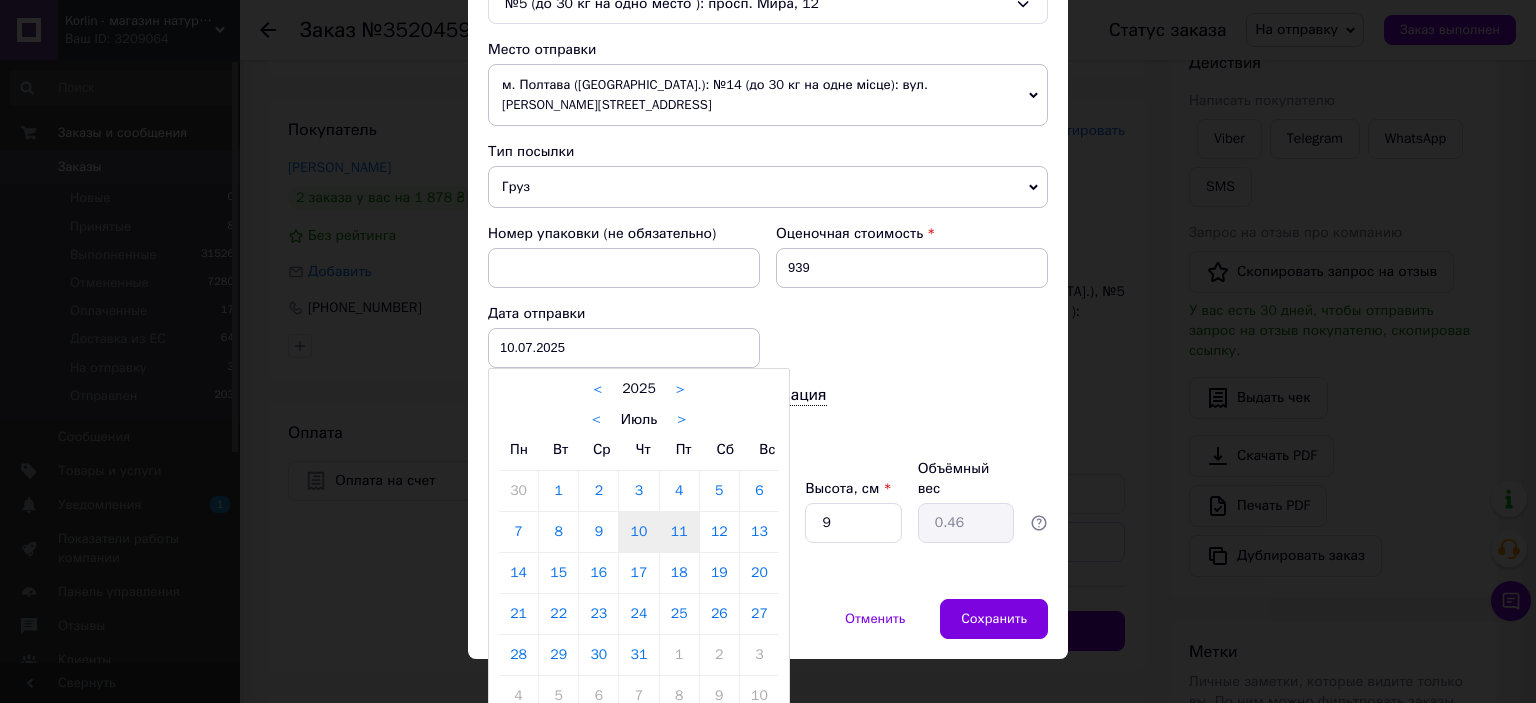 click on "11" at bounding box center (679, 532) 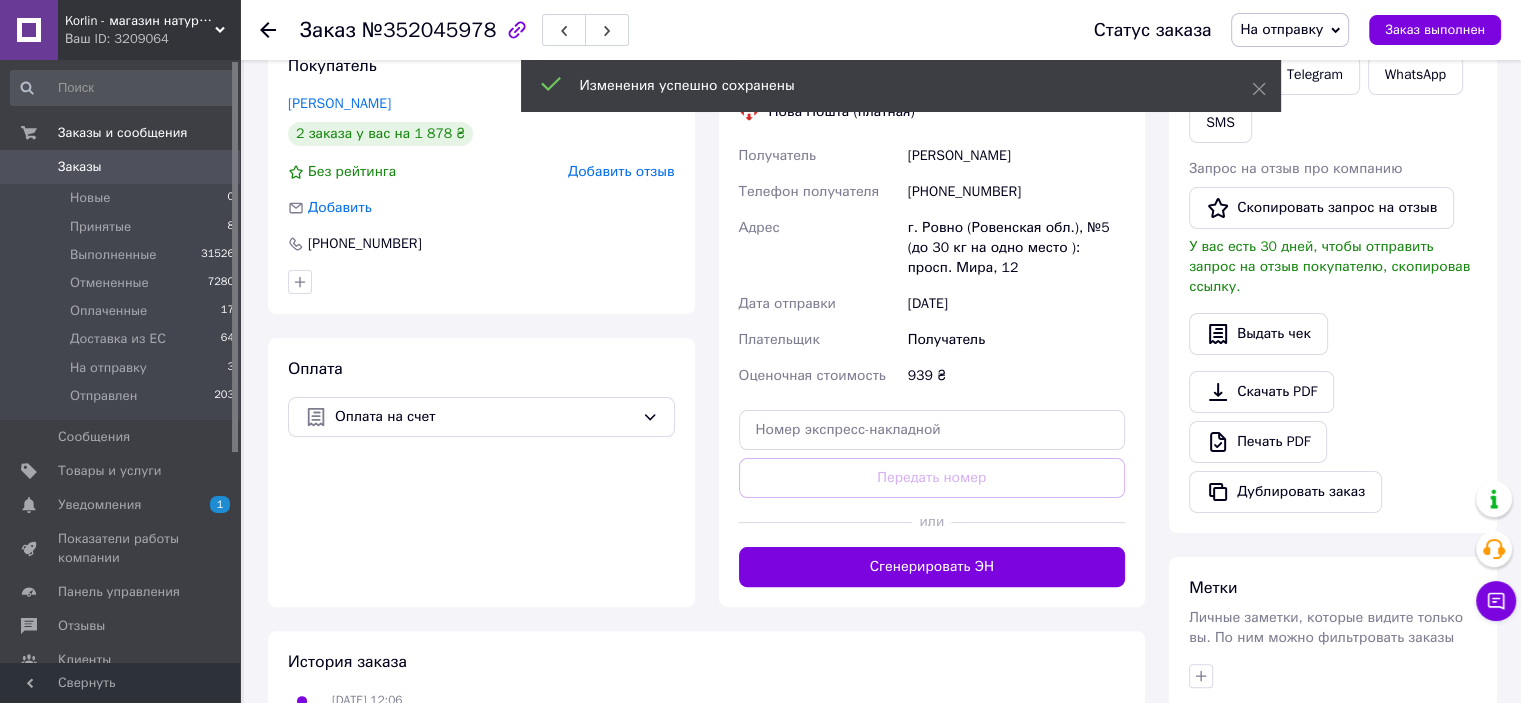 scroll, scrollTop: 400, scrollLeft: 0, axis: vertical 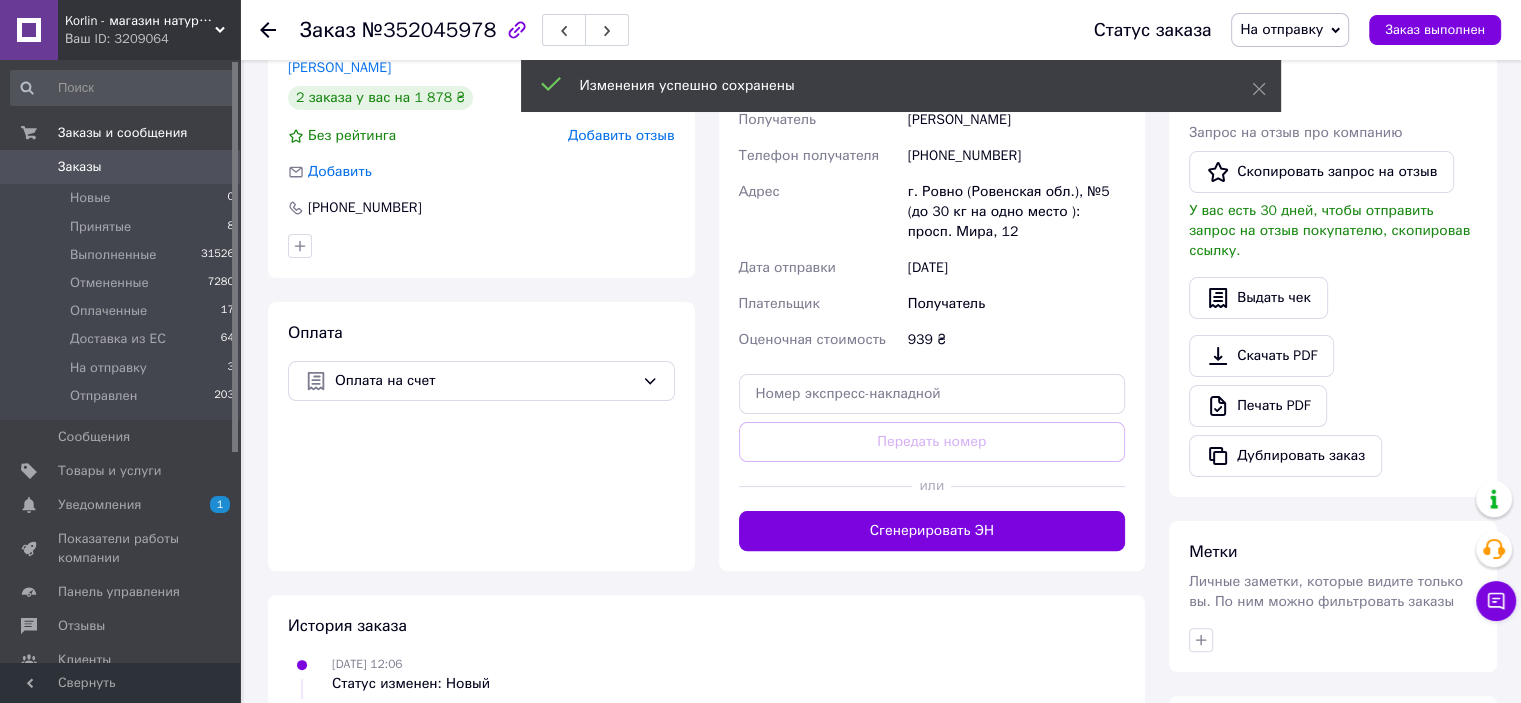 click on "Сгенерировать ЭН" at bounding box center [932, 531] 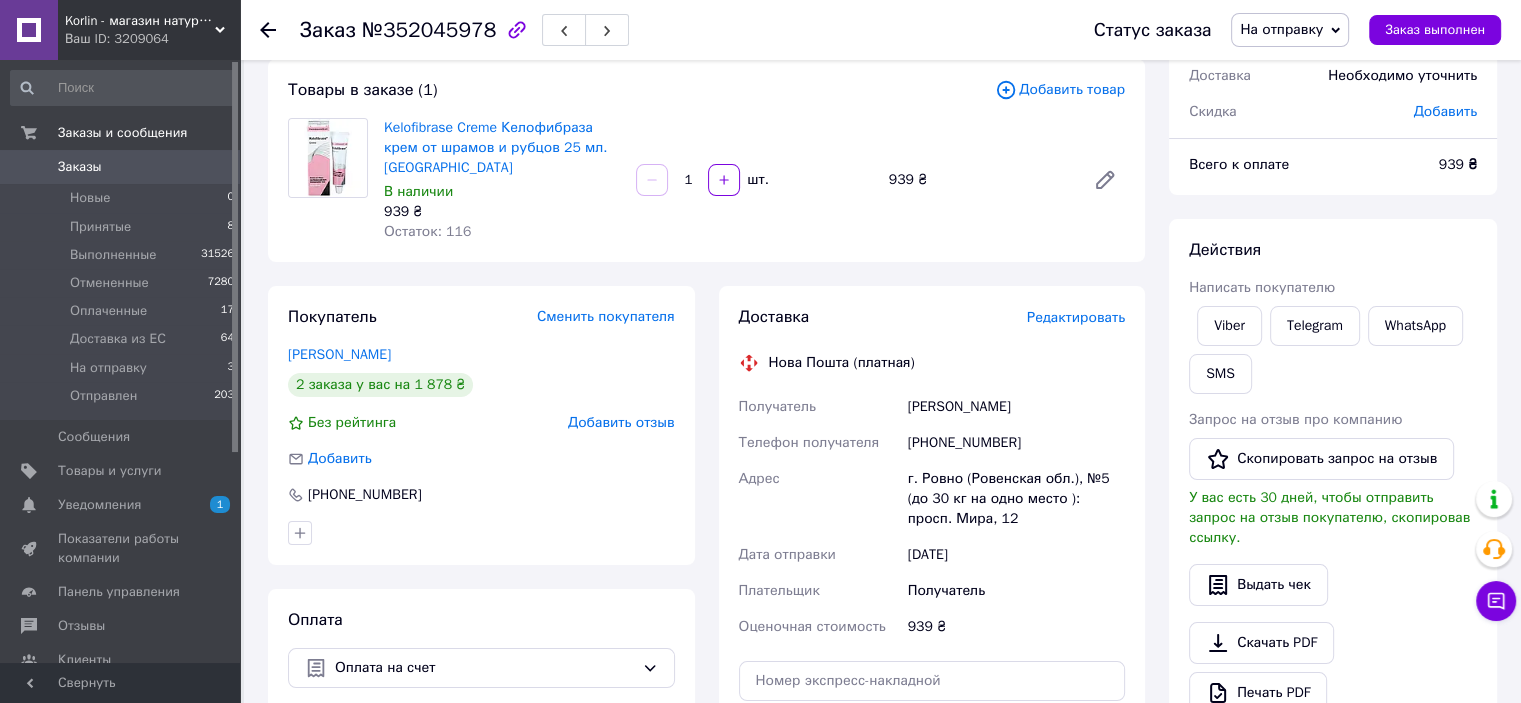 scroll, scrollTop: 300, scrollLeft: 0, axis: vertical 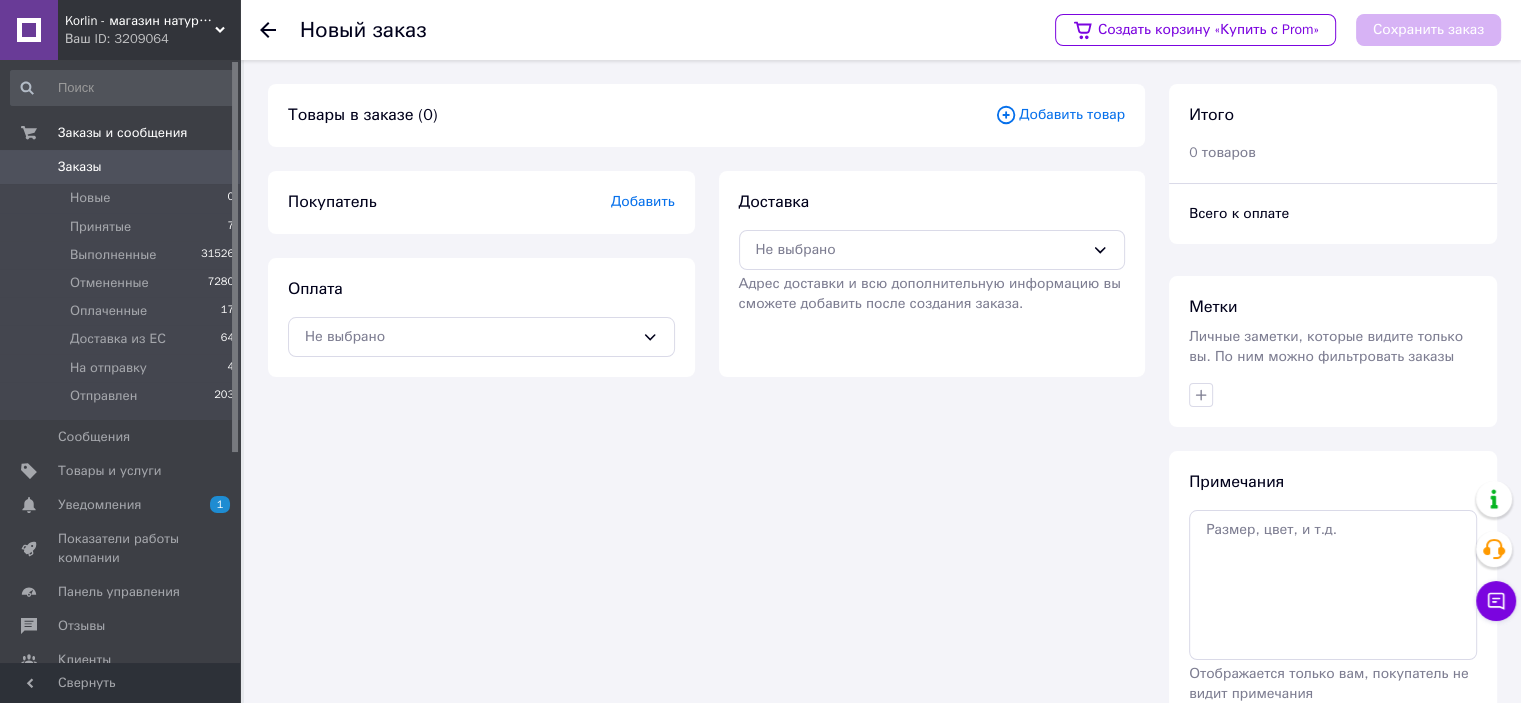 click on "Добавить товар" at bounding box center [1060, 115] 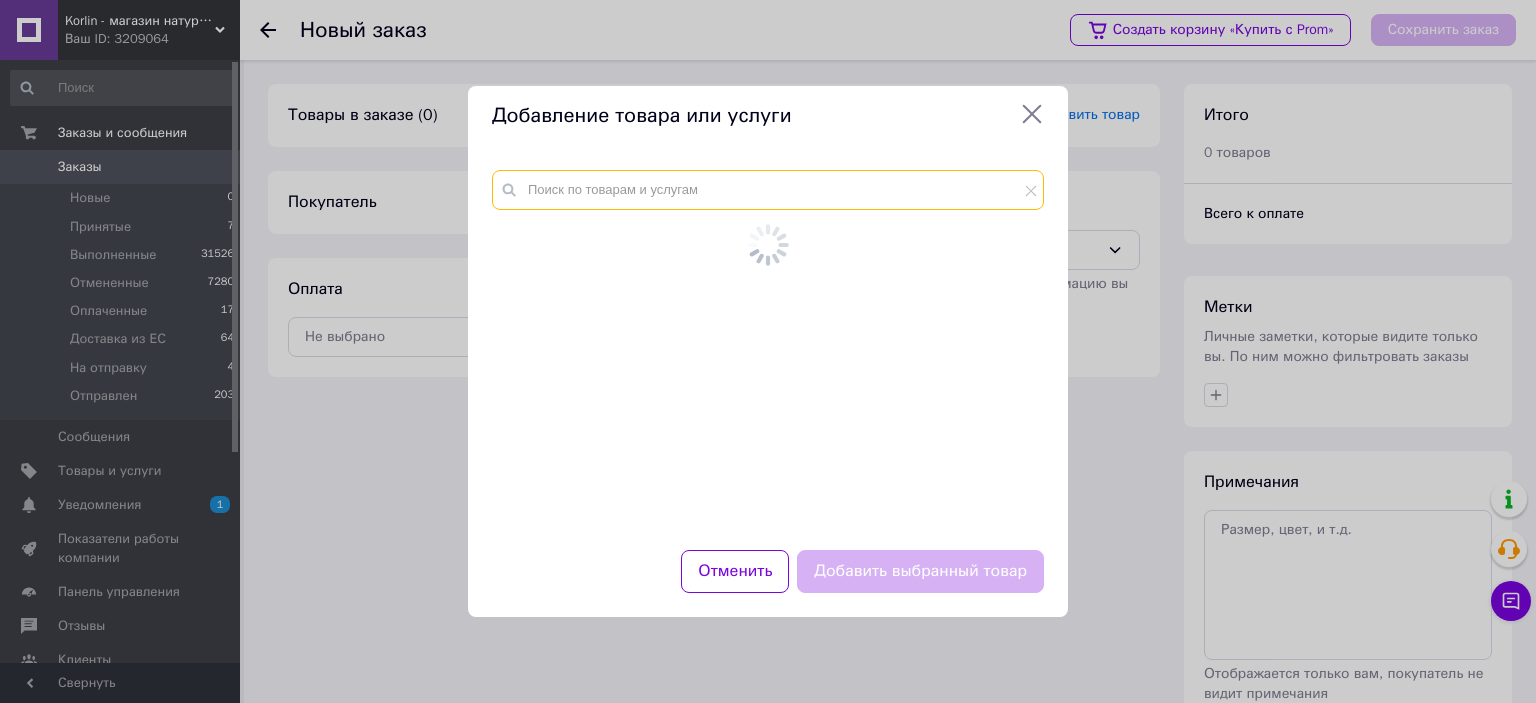 click at bounding box center (768, 190) 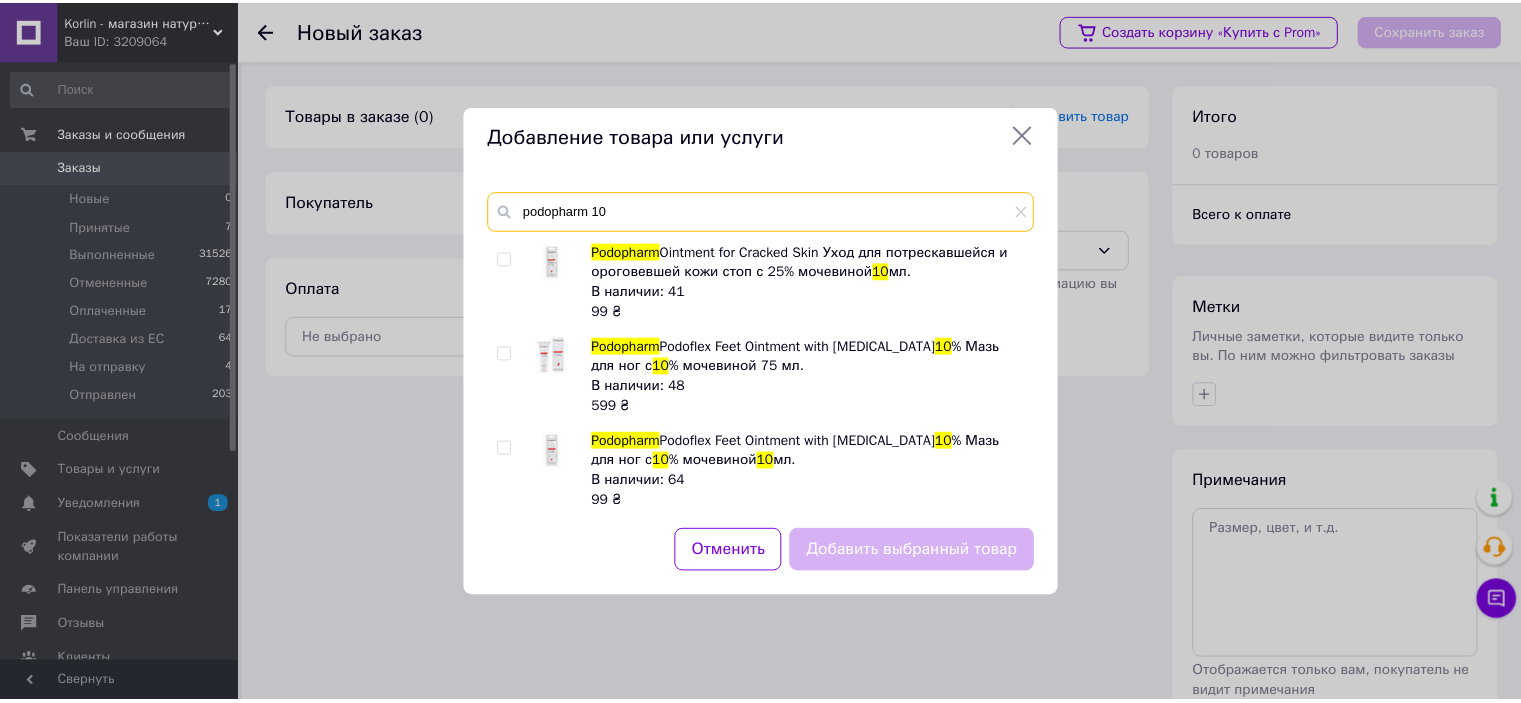 scroll, scrollTop: 400, scrollLeft: 0, axis: vertical 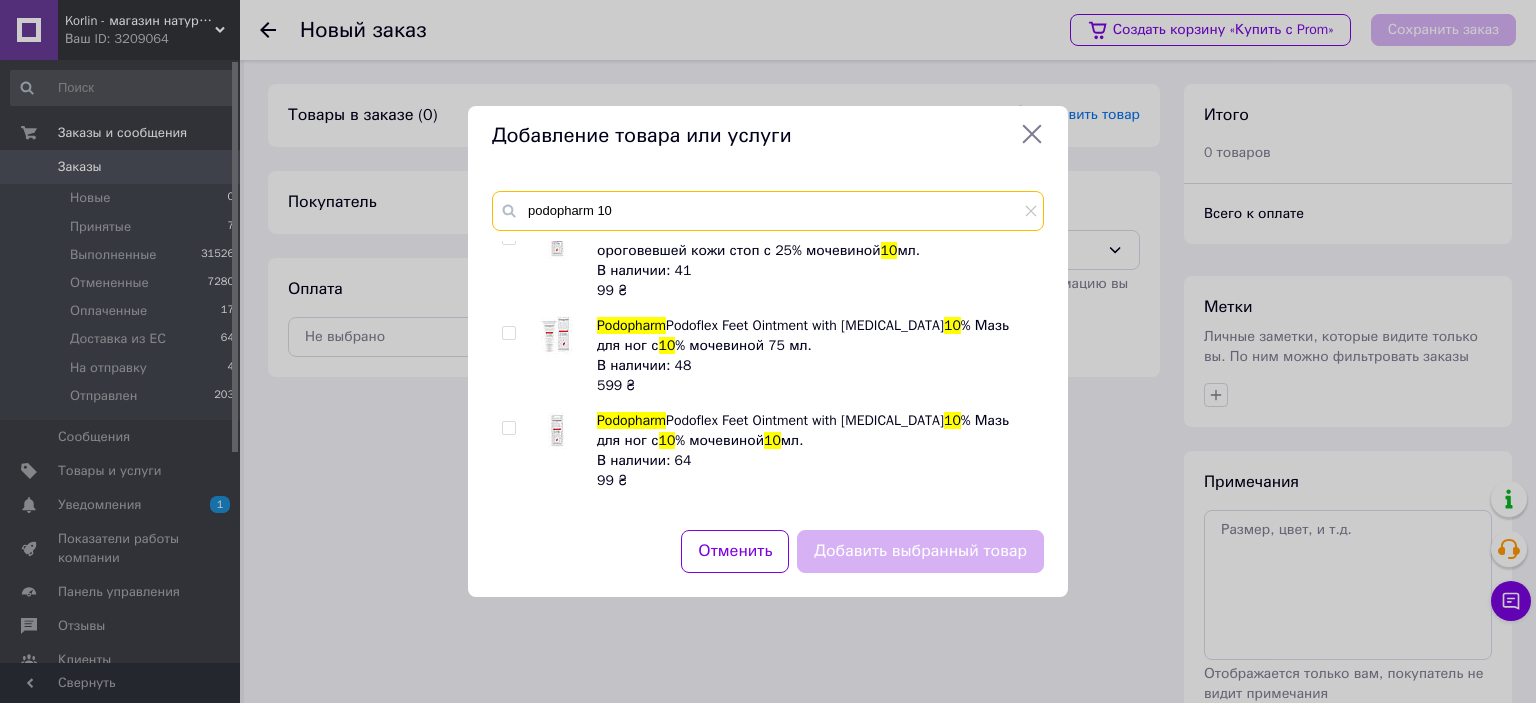 type on "podopharm 10" 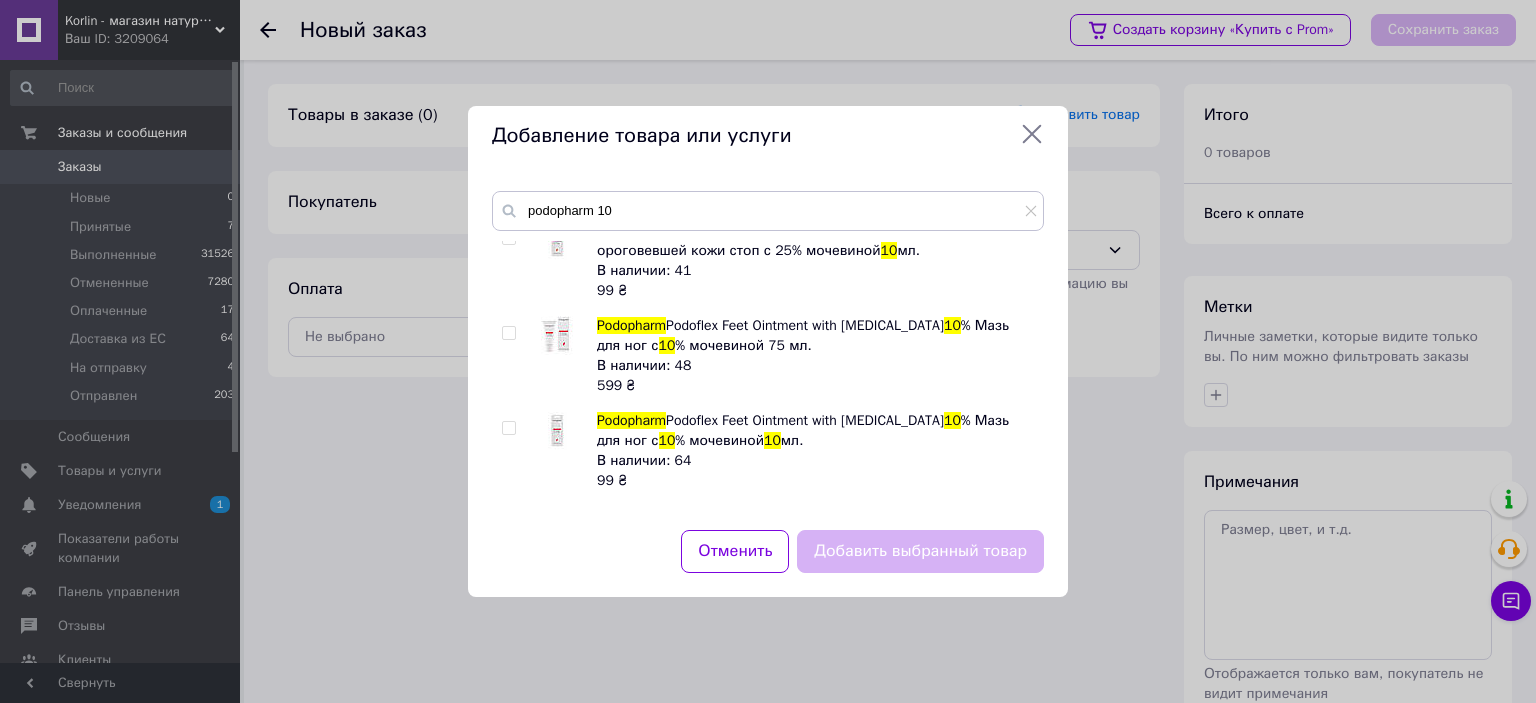click at bounding box center (508, 333) 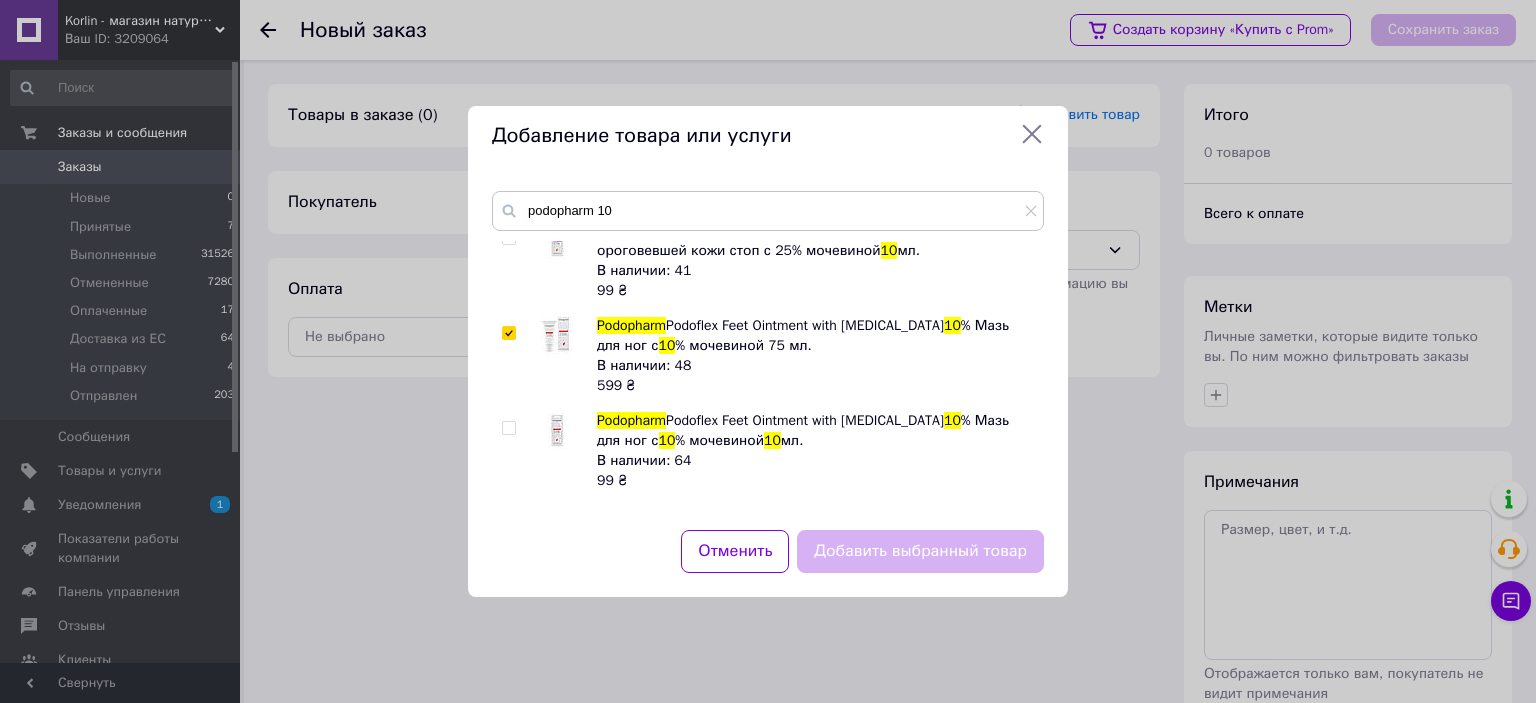 checkbox on "true" 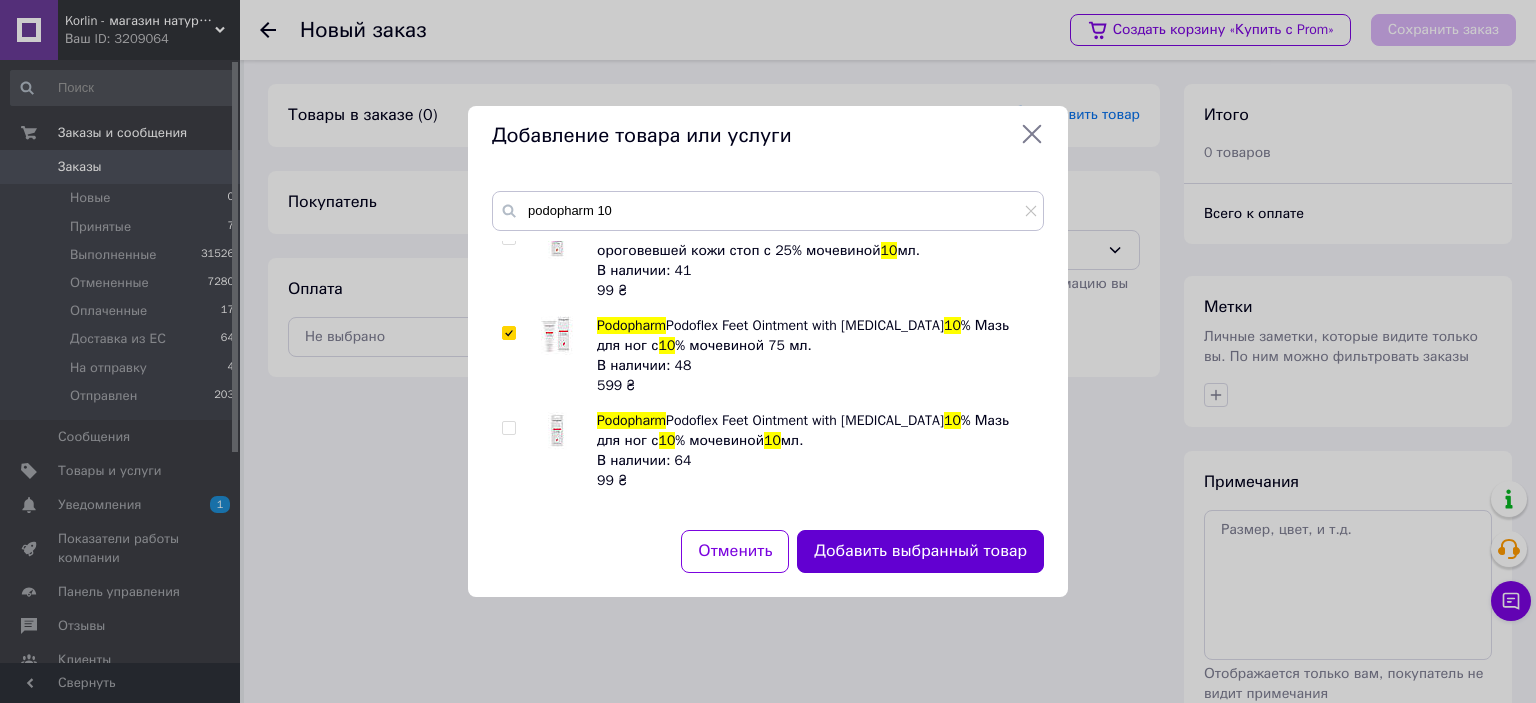 click on "Добавить выбранный товар" at bounding box center [920, 551] 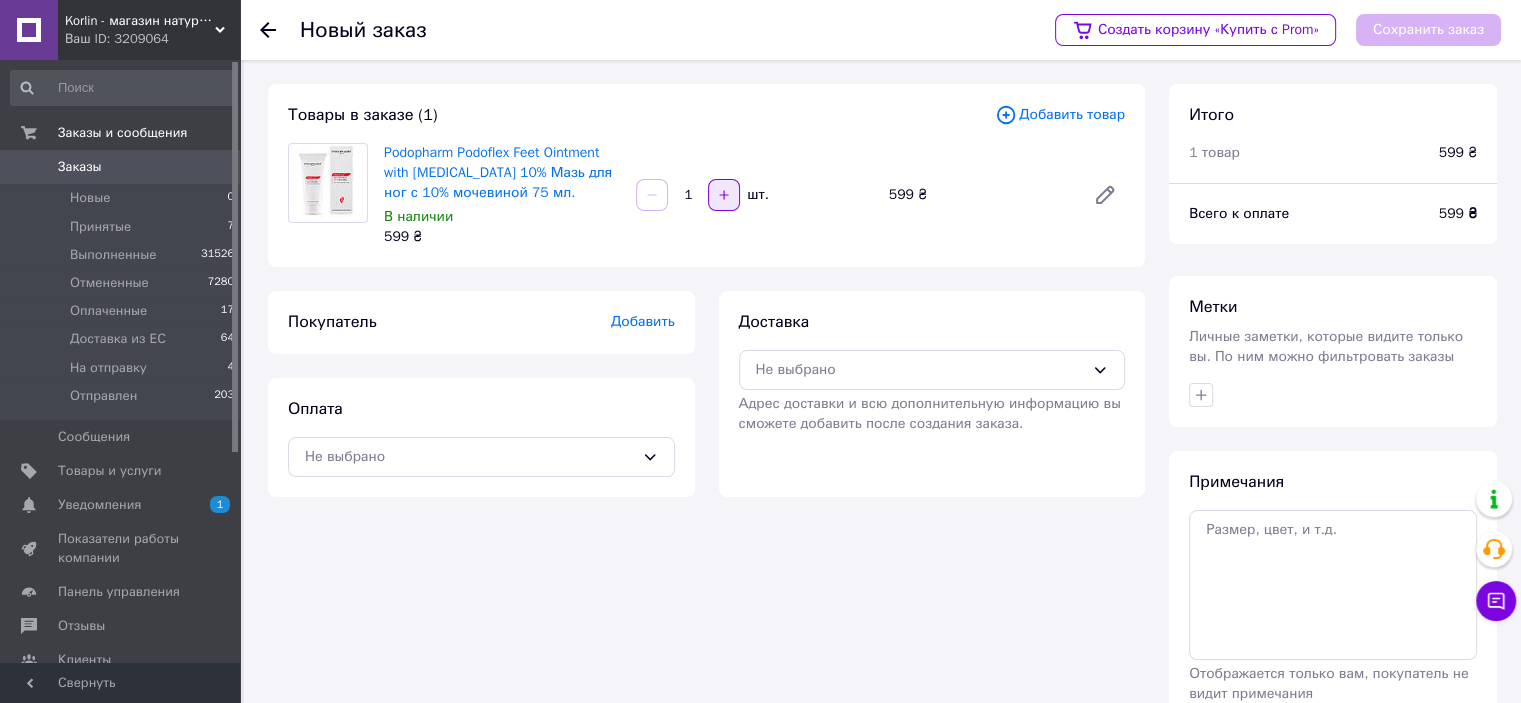 click at bounding box center (724, 195) 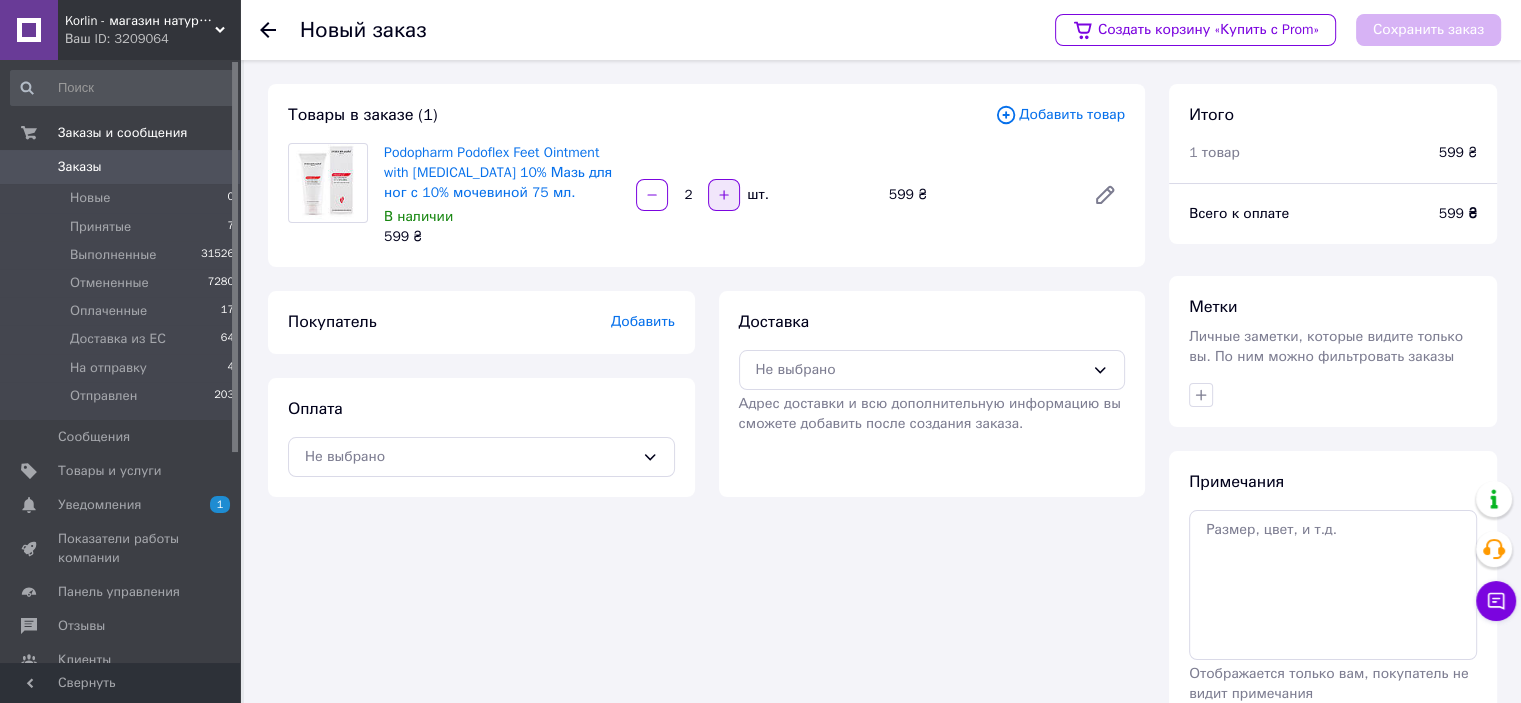 type on "3" 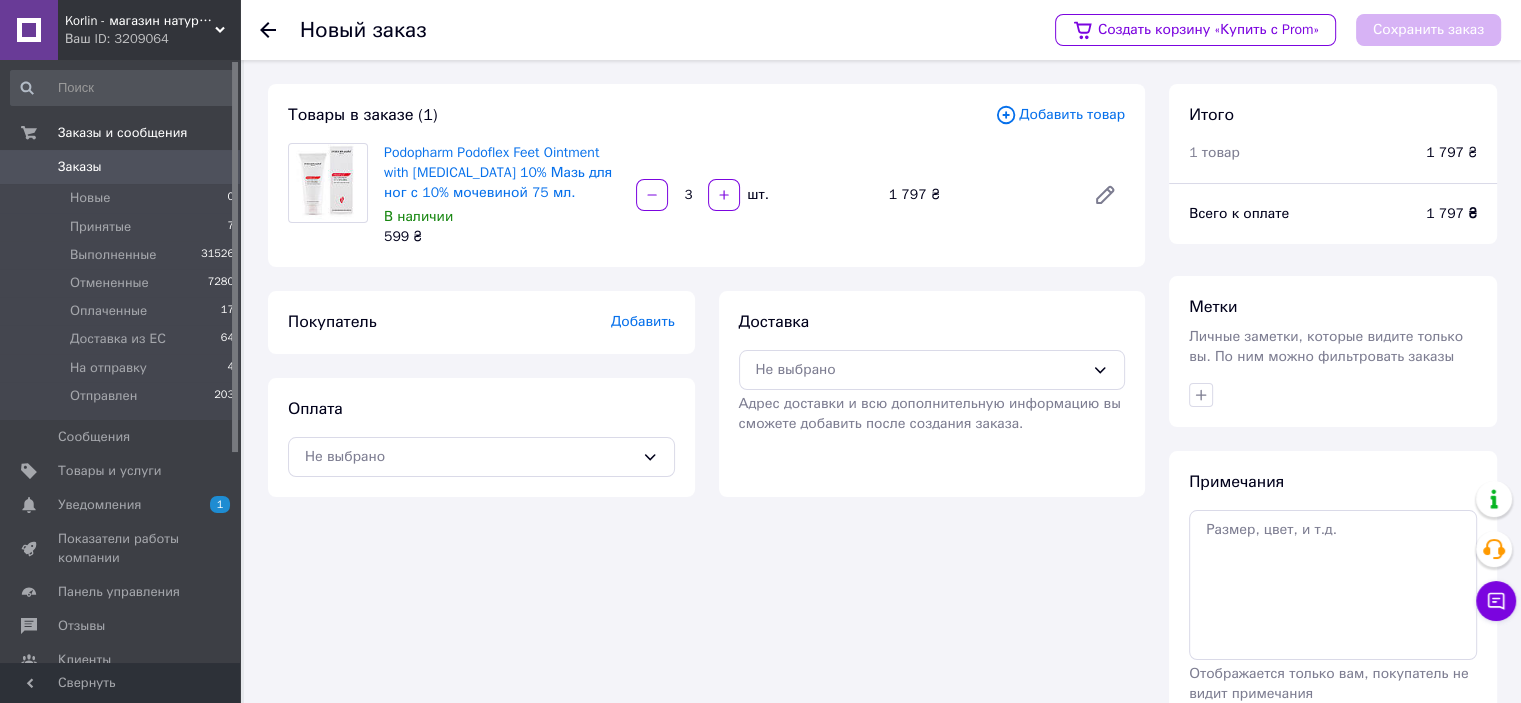 click on "Добавить" at bounding box center [643, 321] 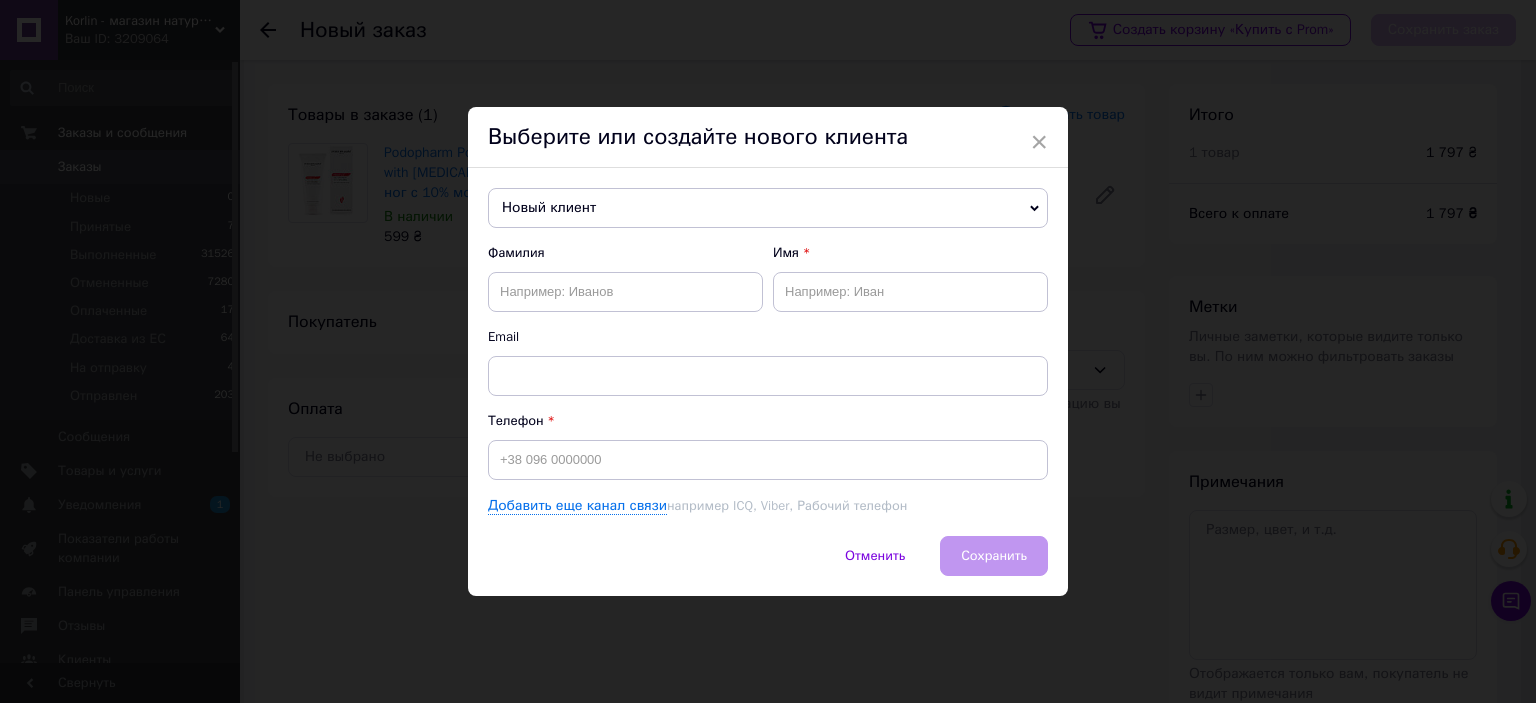 click on "Новый клиент" at bounding box center [768, 208] 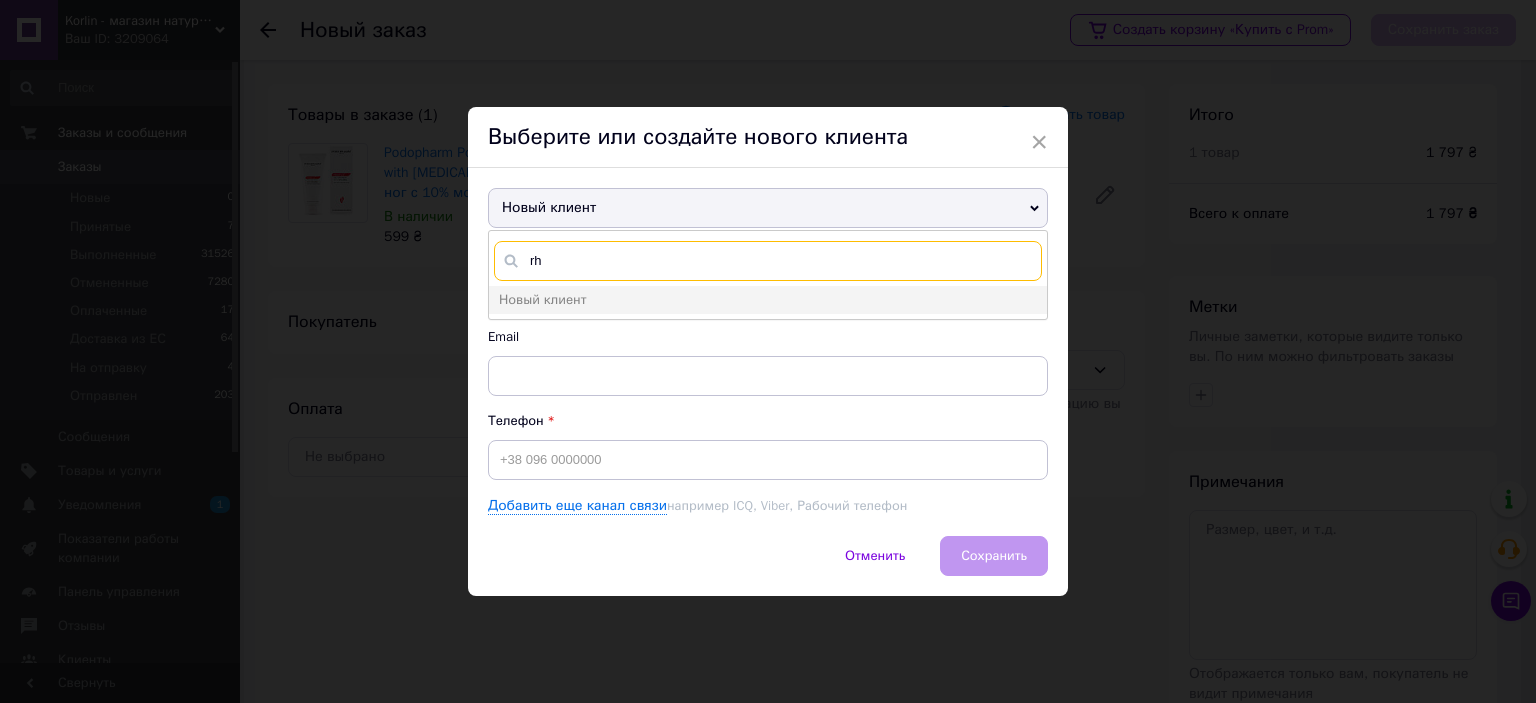 type on "r" 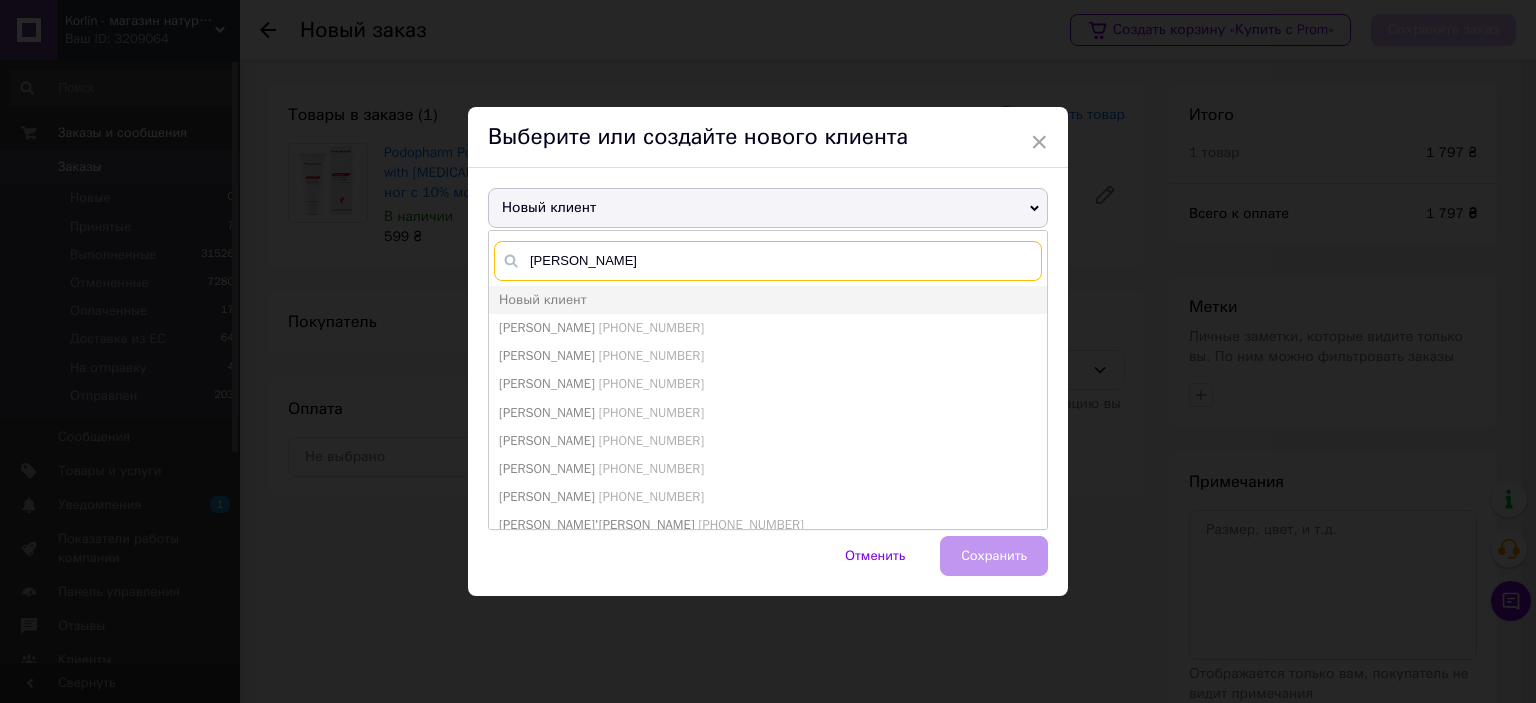 drag, startPoint x: 592, startPoint y: 262, endPoint x: 508, endPoint y: 257, distance: 84.14868 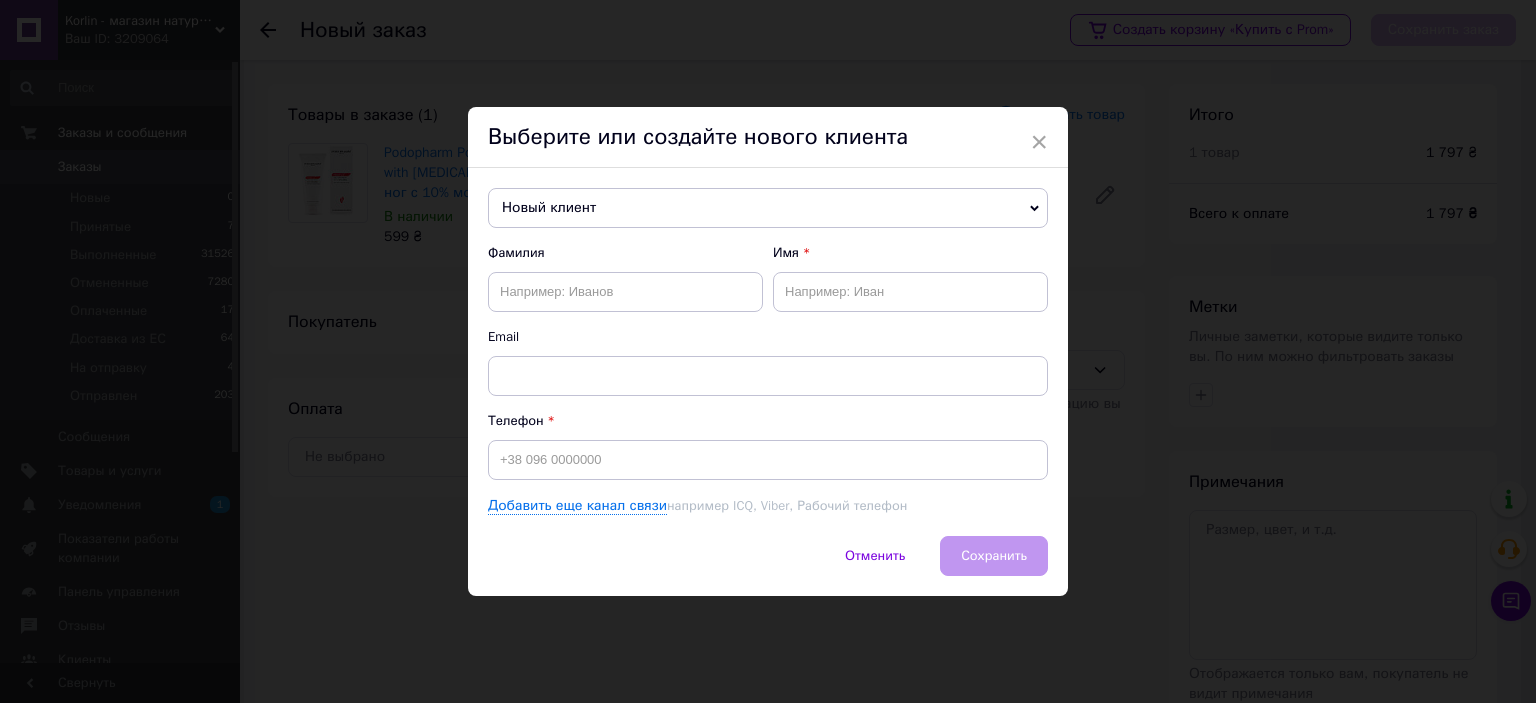 click on "Новый клиент" at bounding box center [768, 208] 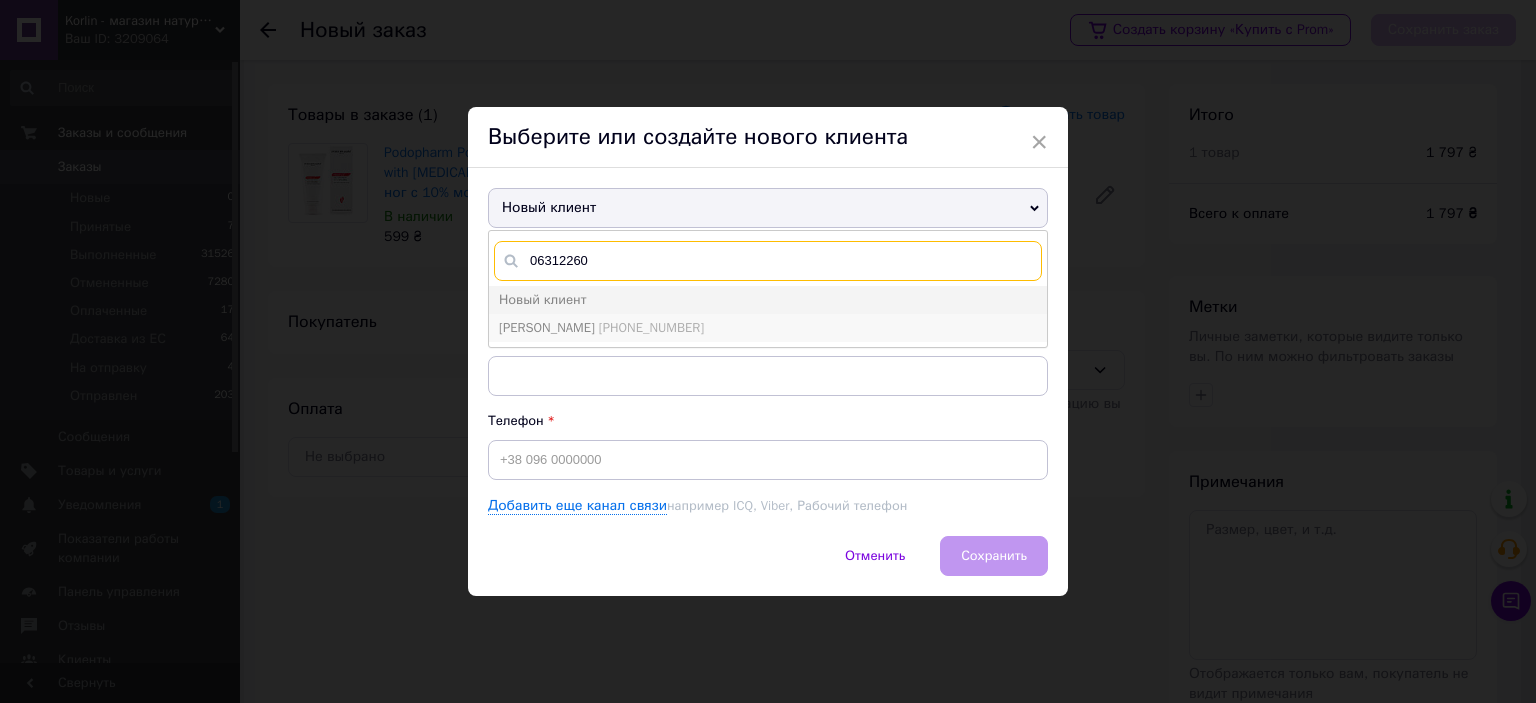 type on "06312260" 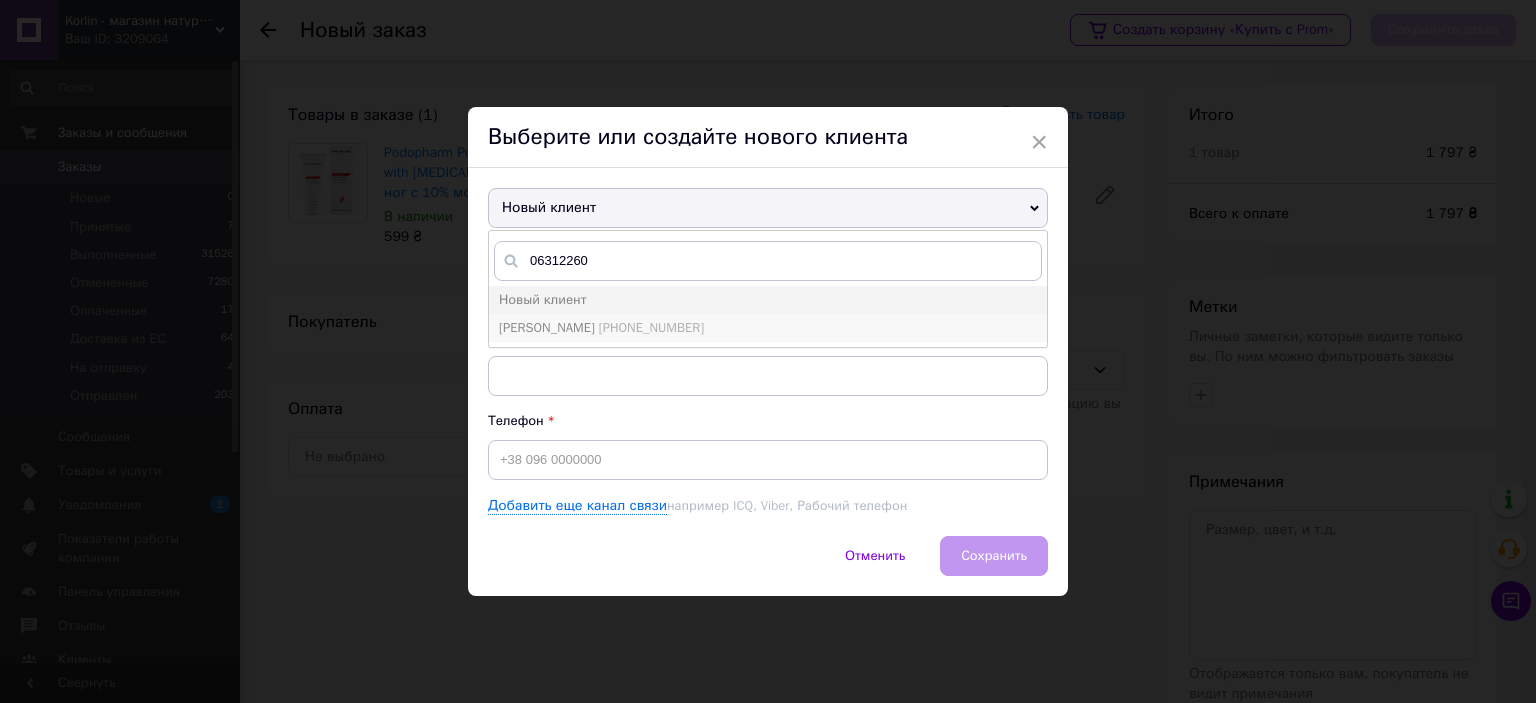 click on "Іванюк Марія   +380631226058" at bounding box center (768, 328) 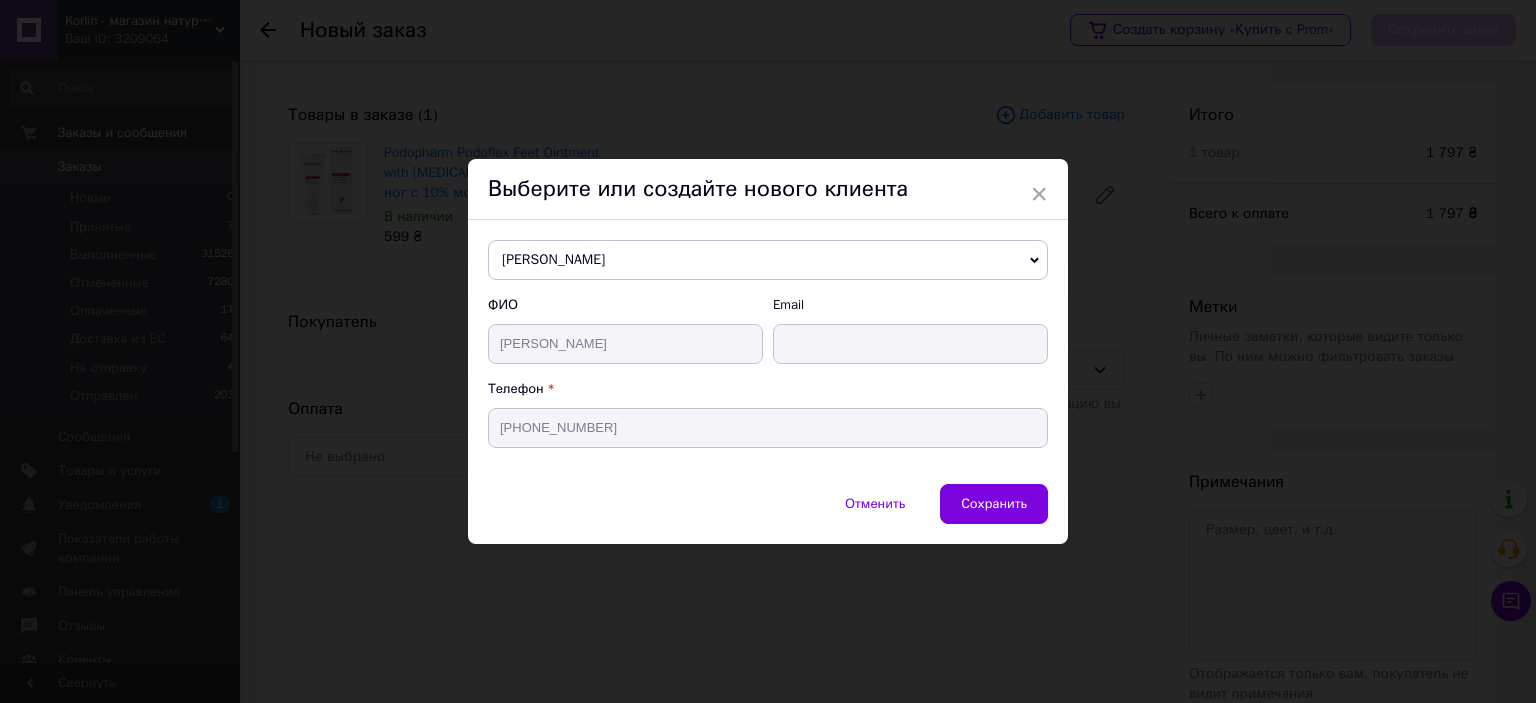 click on "Сохранить" at bounding box center (994, 503) 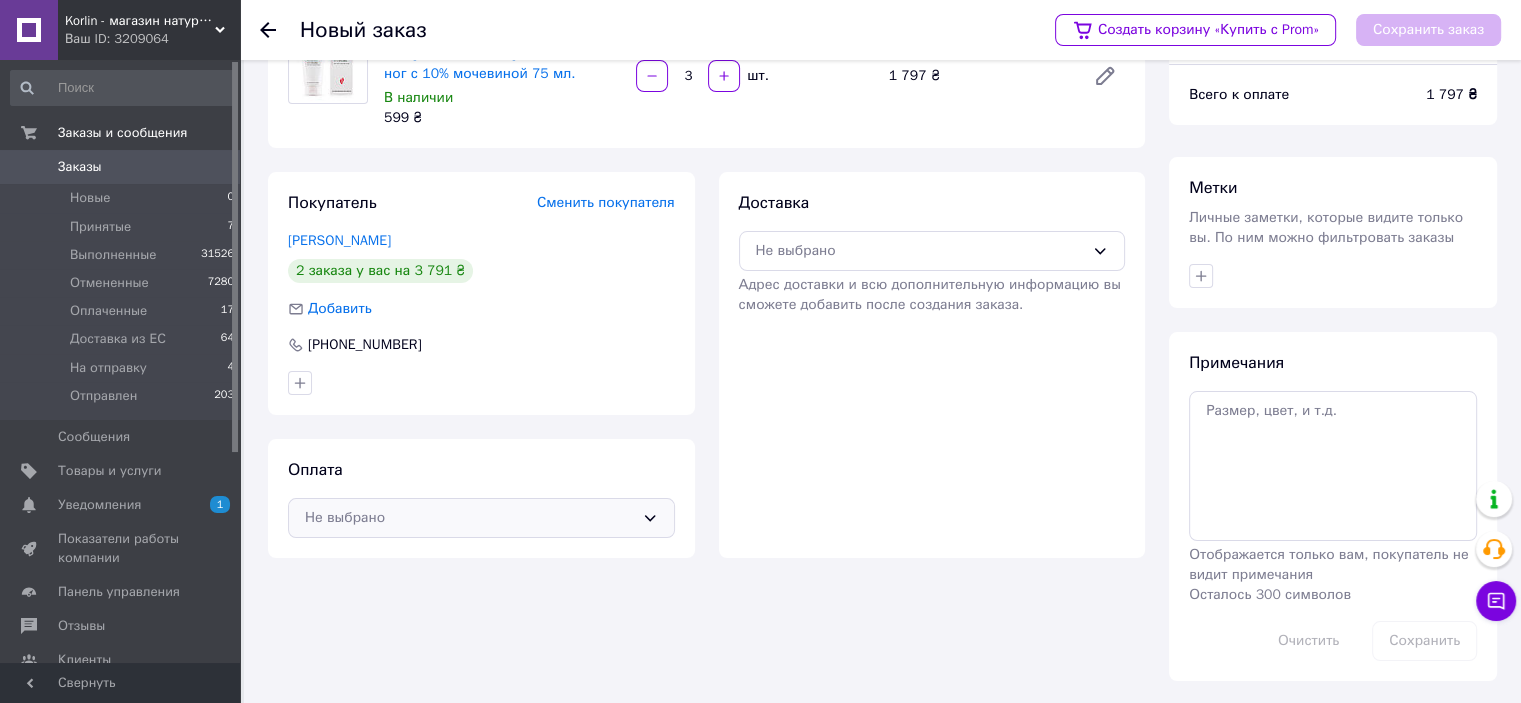 scroll, scrollTop: 120, scrollLeft: 0, axis: vertical 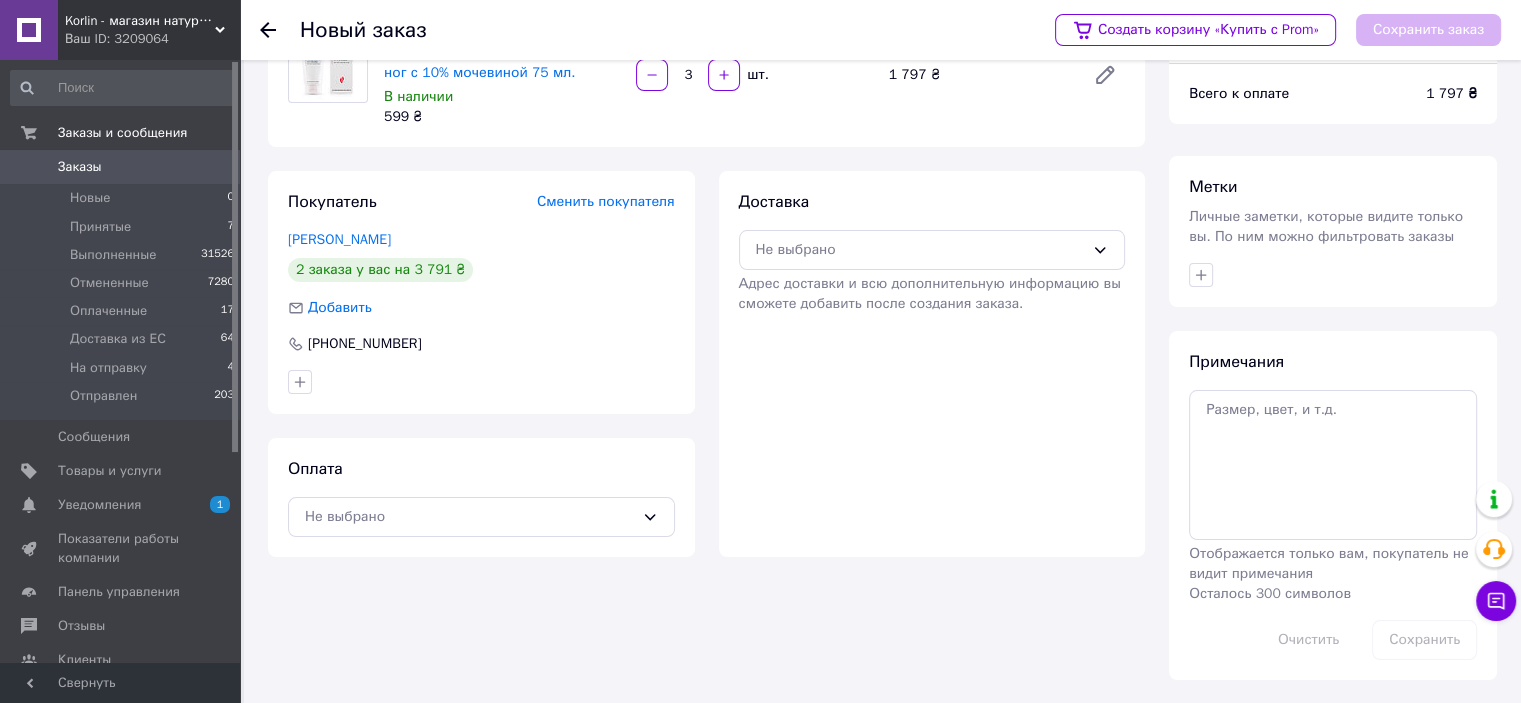 click on "Оплата Не выбрано" at bounding box center (481, 497) 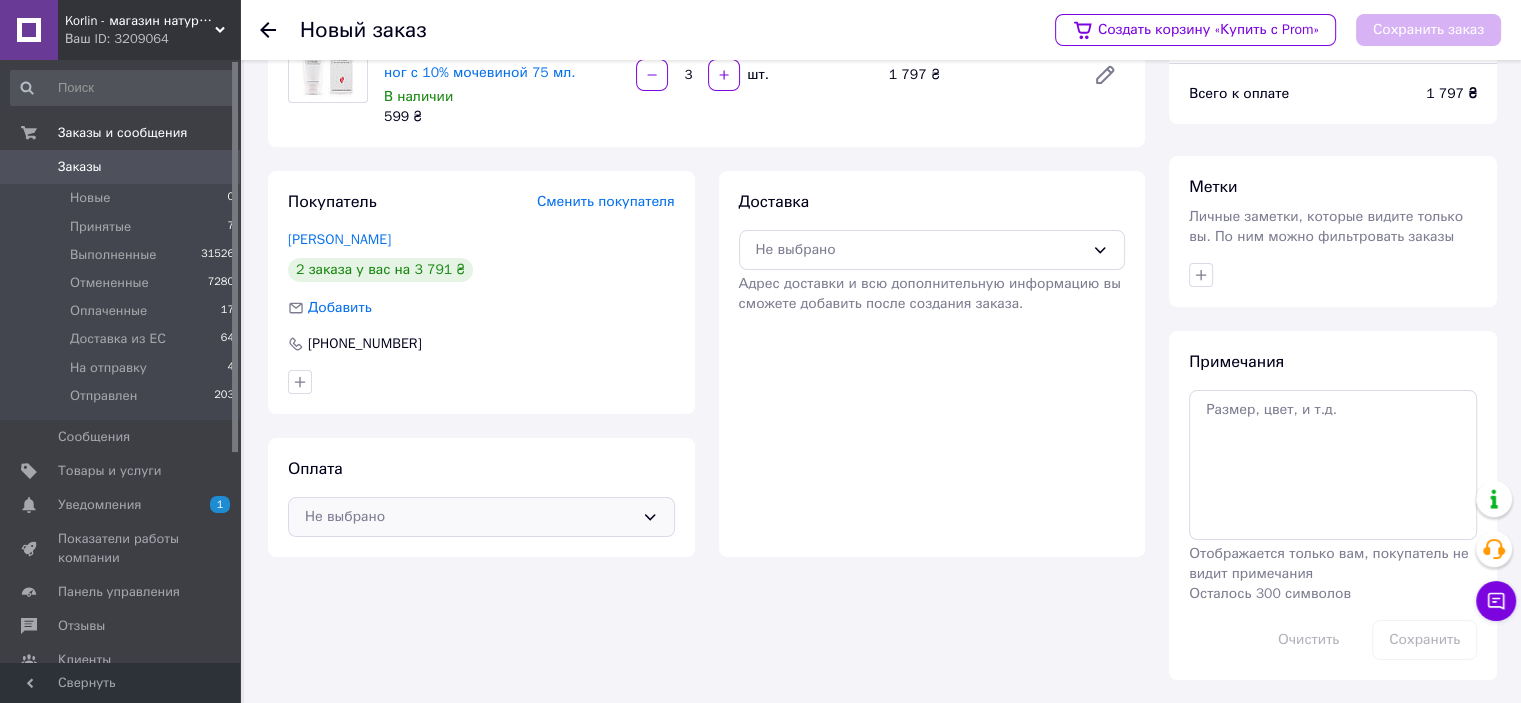 click on "Не выбрано" at bounding box center [469, 517] 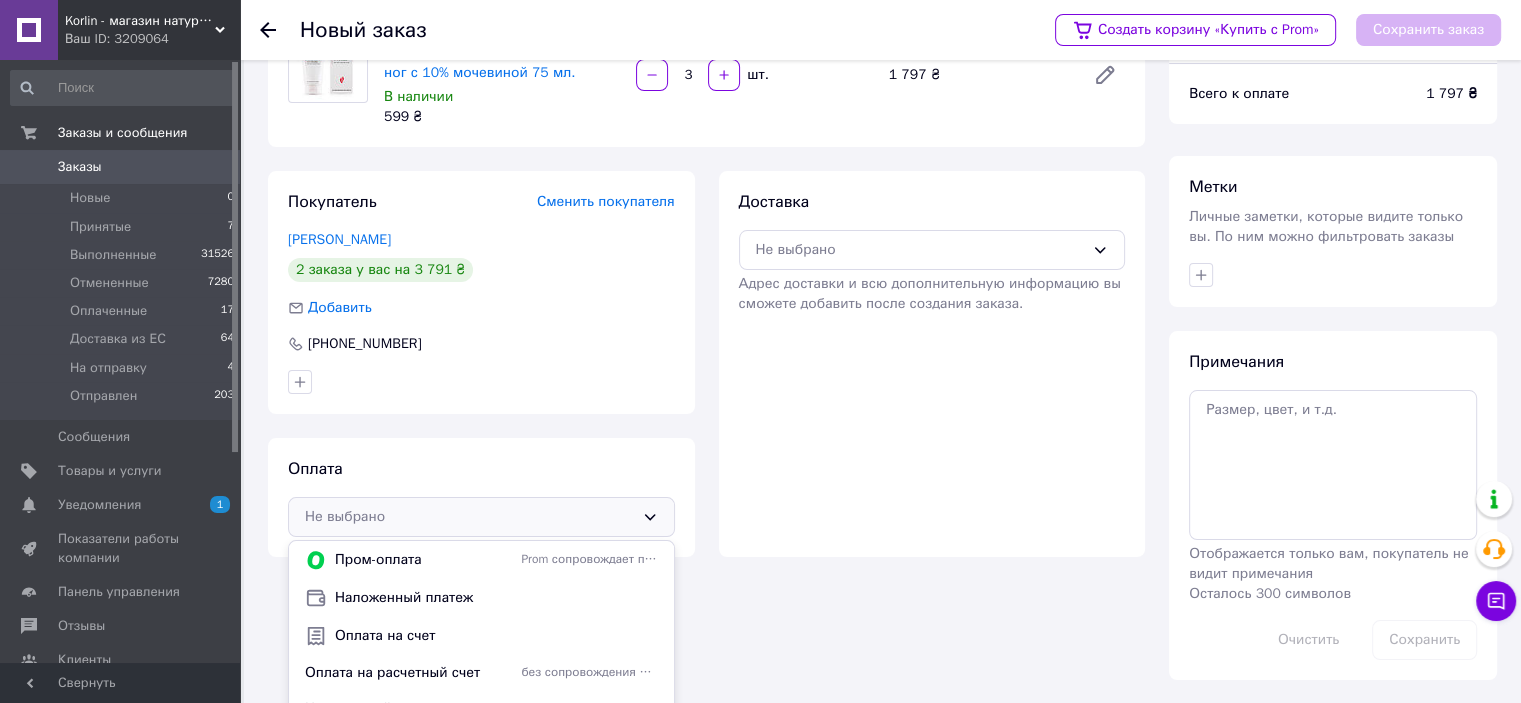 click on "Оплата на счет" at bounding box center (496, 636) 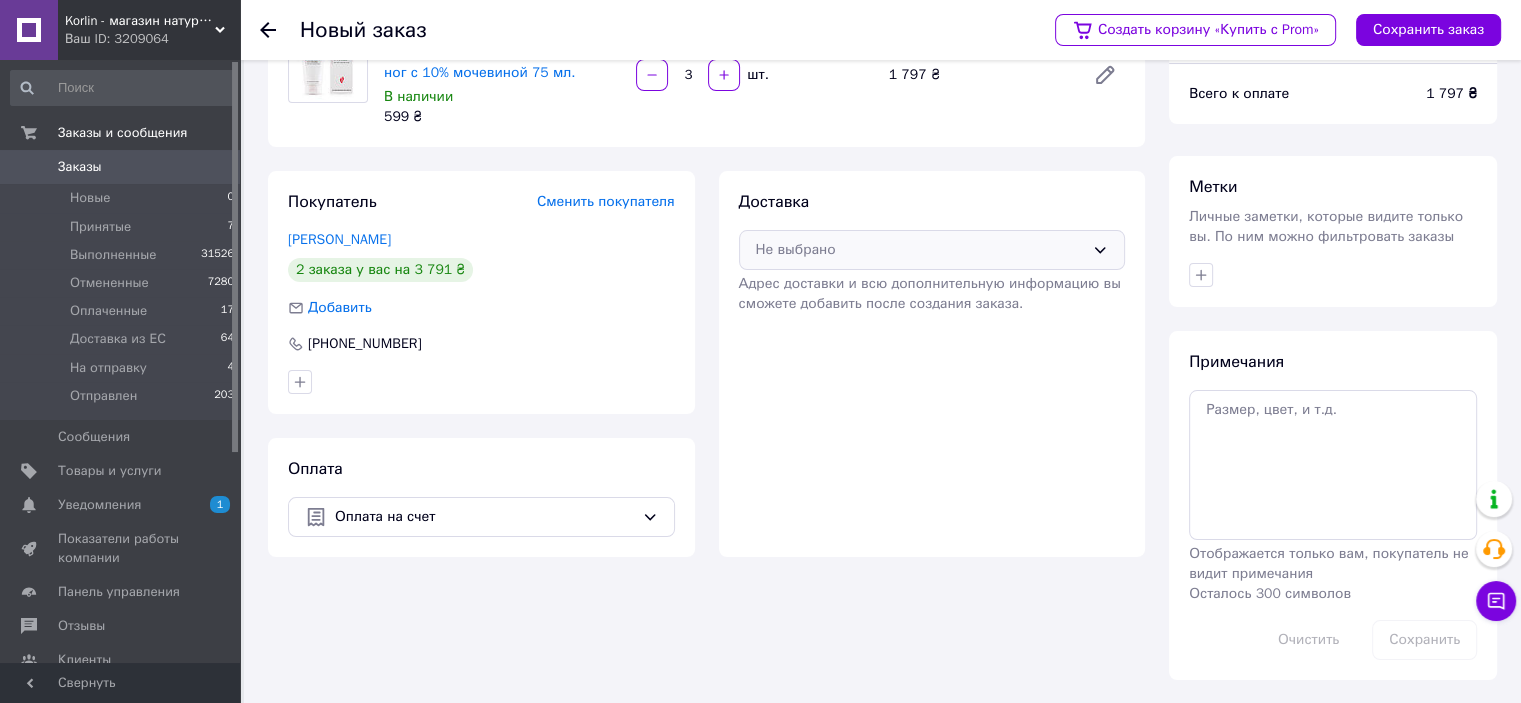 click on "Не выбрано" at bounding box center (920, 250) 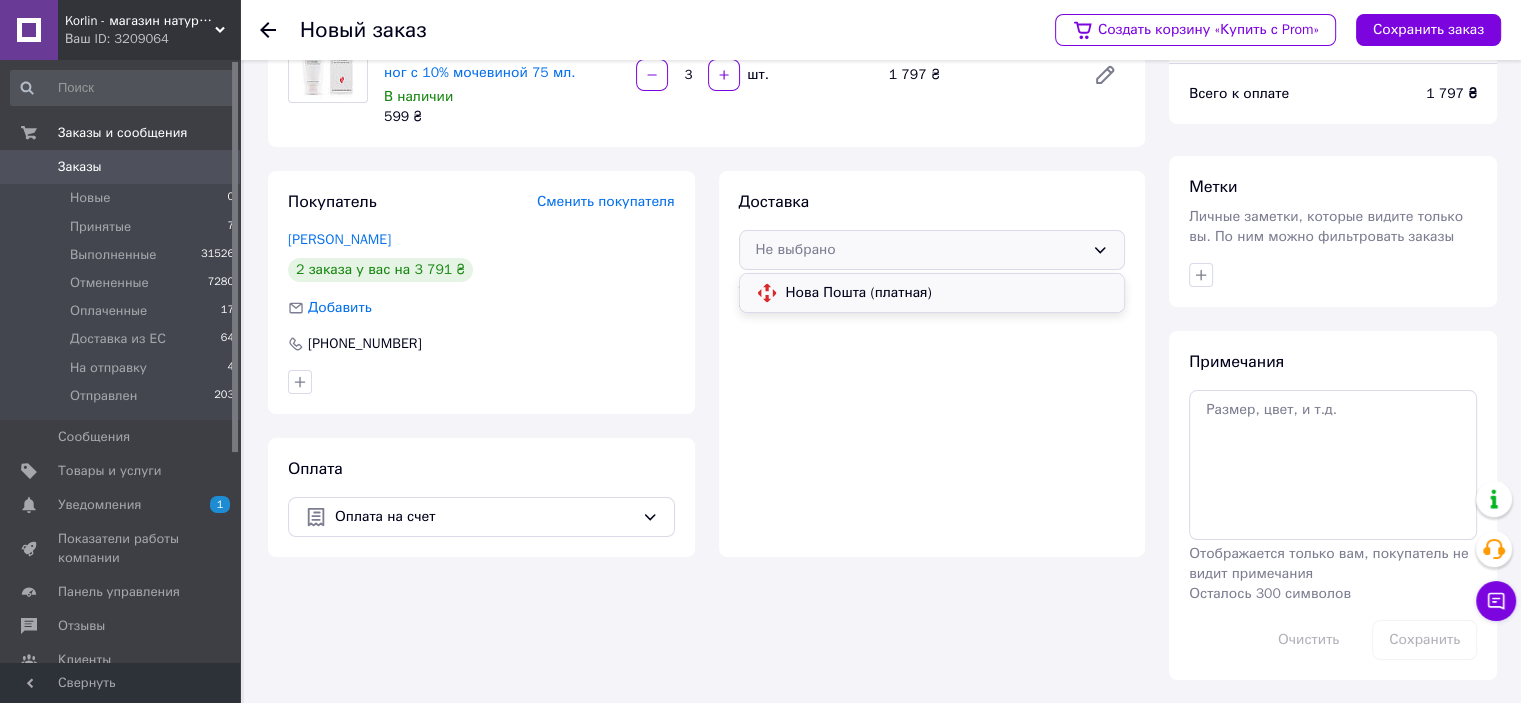 click on "Нова Пошта (платная)" at bounding box center (947, 293) 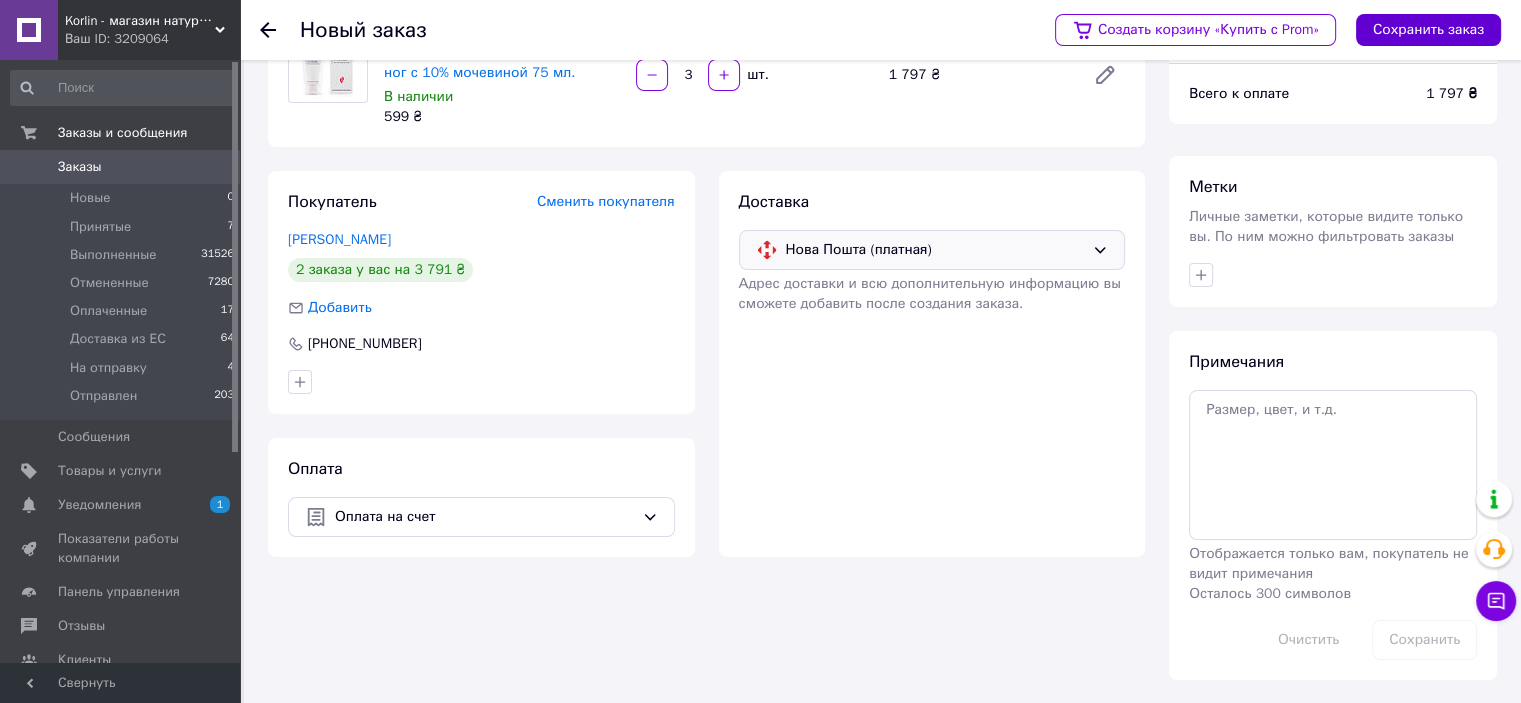 click on "Сохранить заказ" at bounding box center [1428, 30] 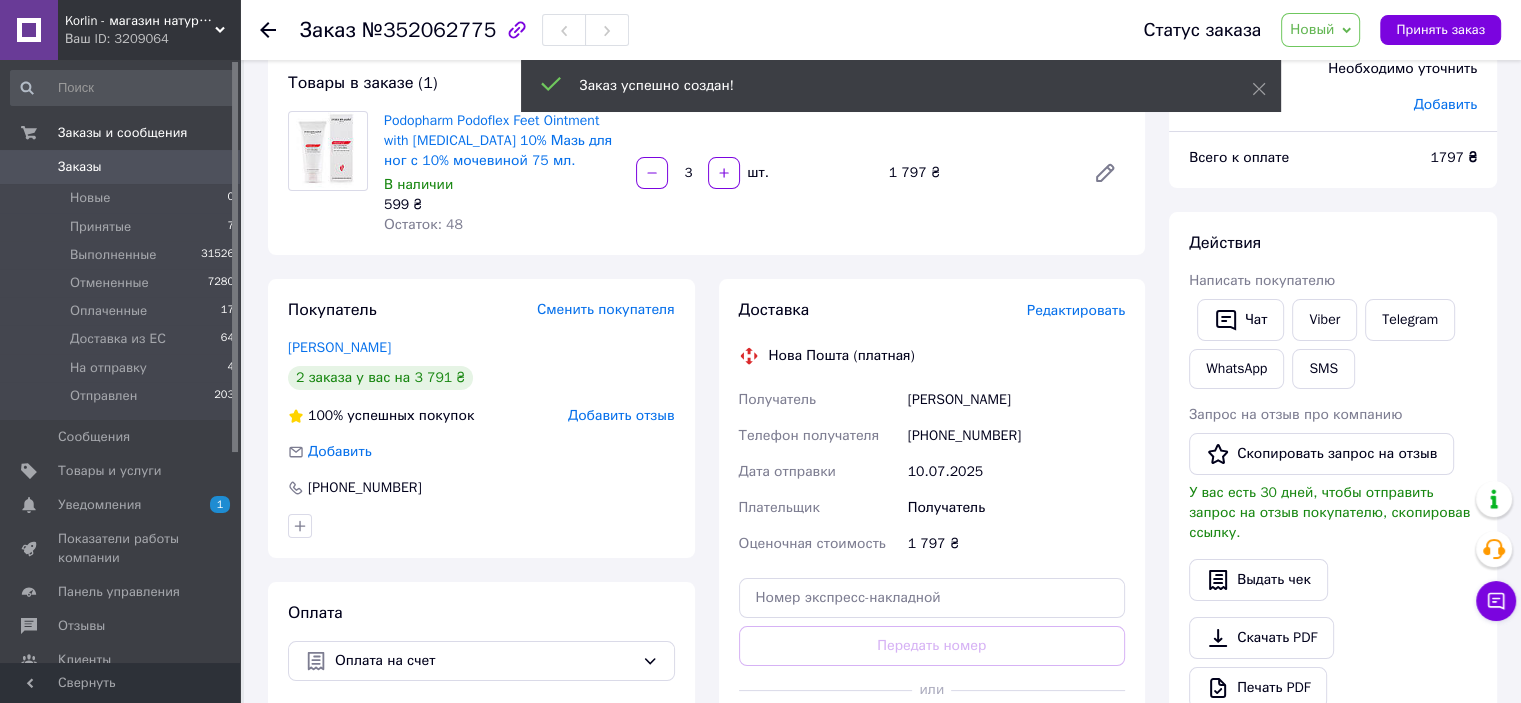 click on "Новый" at bounding box center (1312, 29) 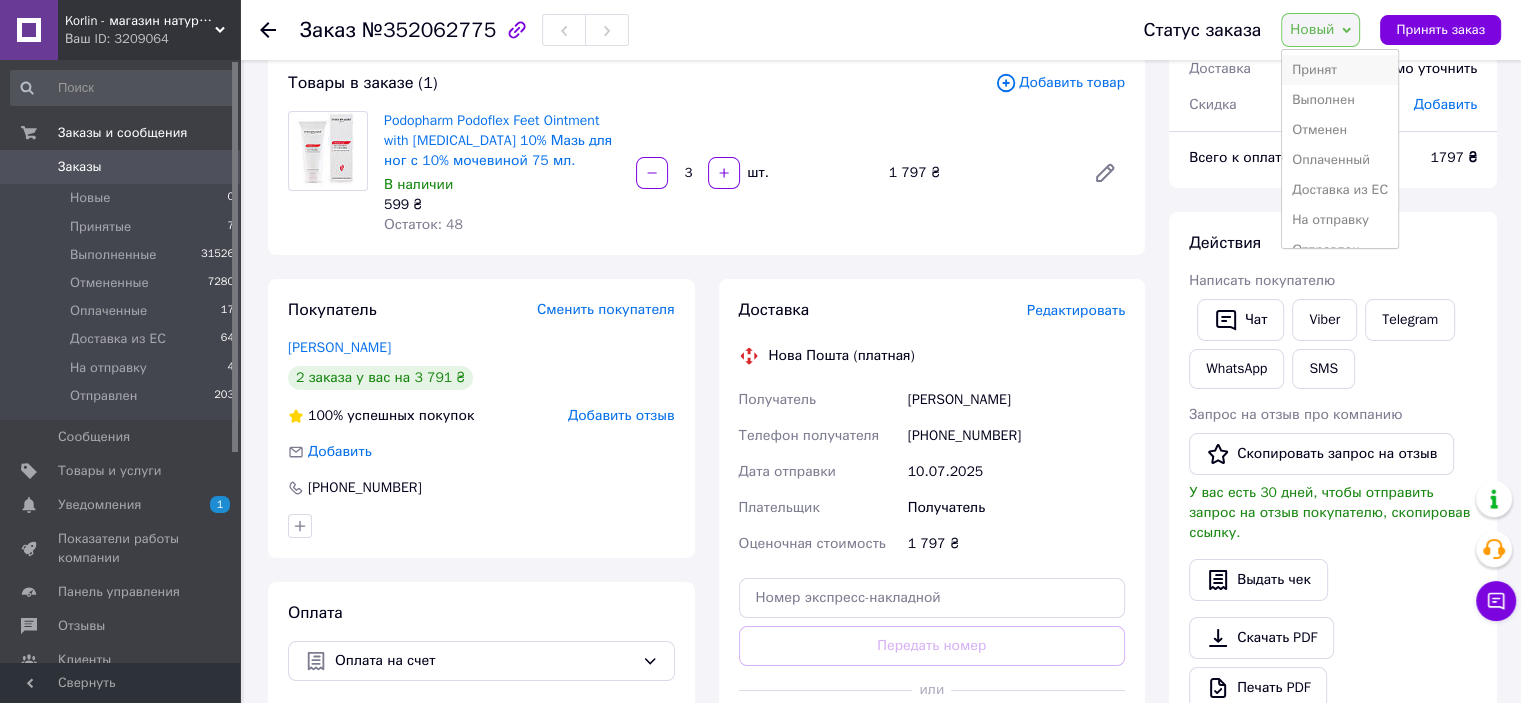 click on "Принят" at bounding box center (1340, 70) 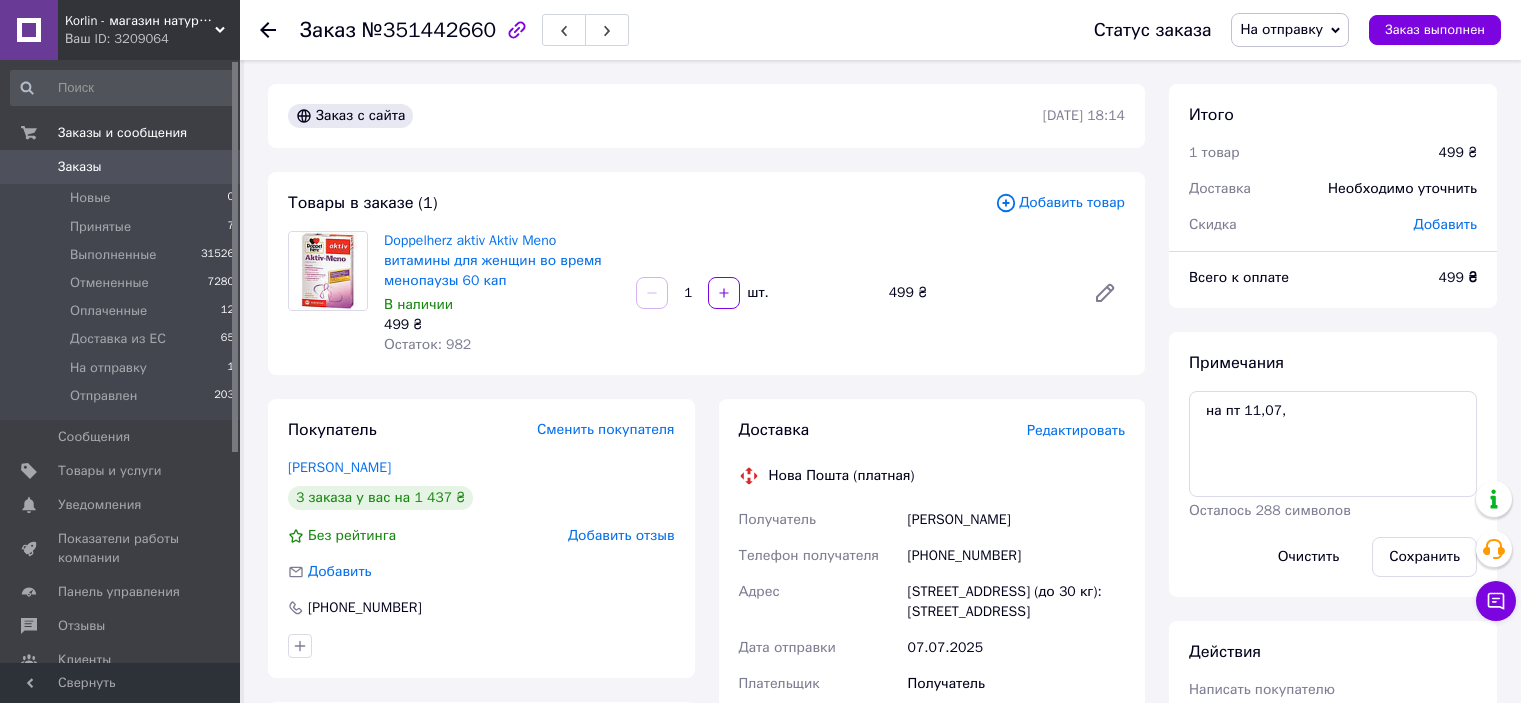scroll, scrollTop: 0, scrollLeft: 0, axis: both 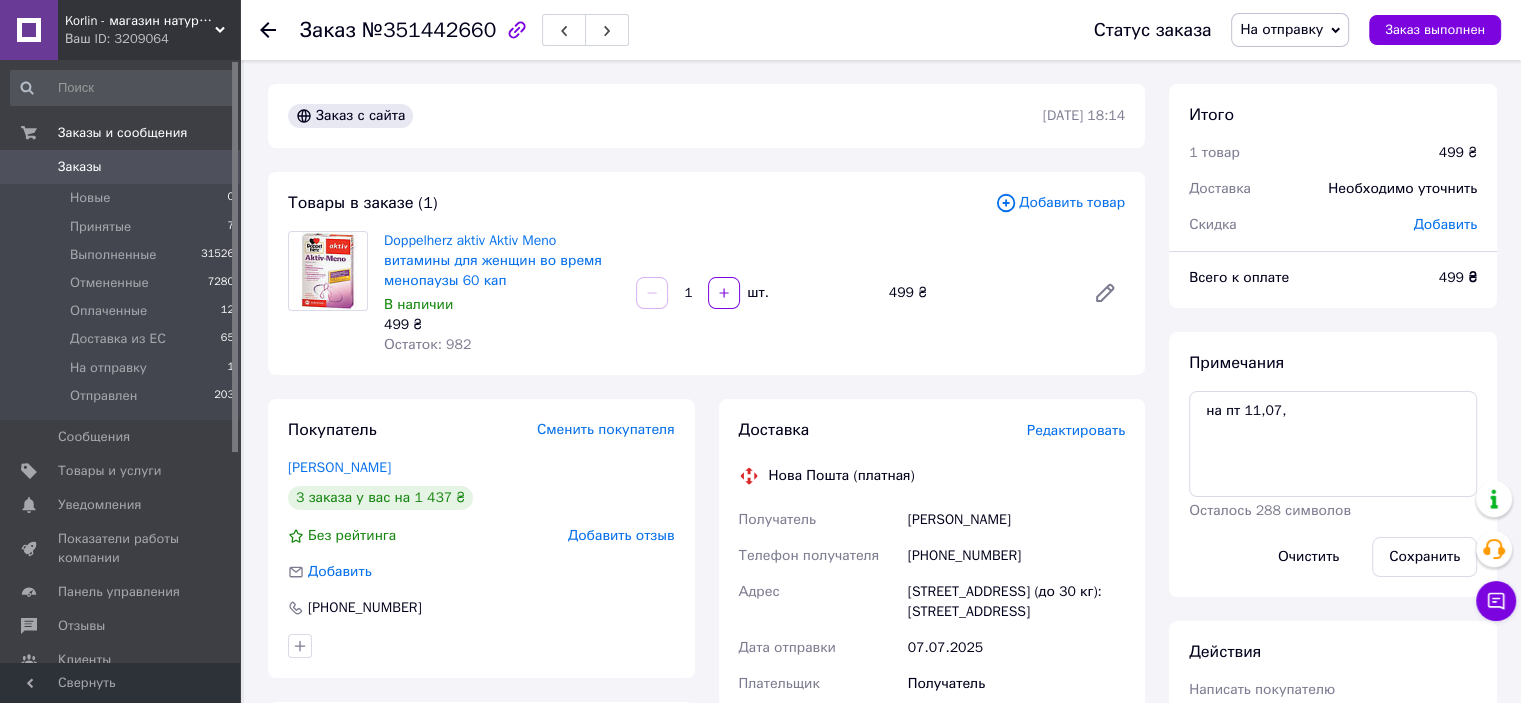 click 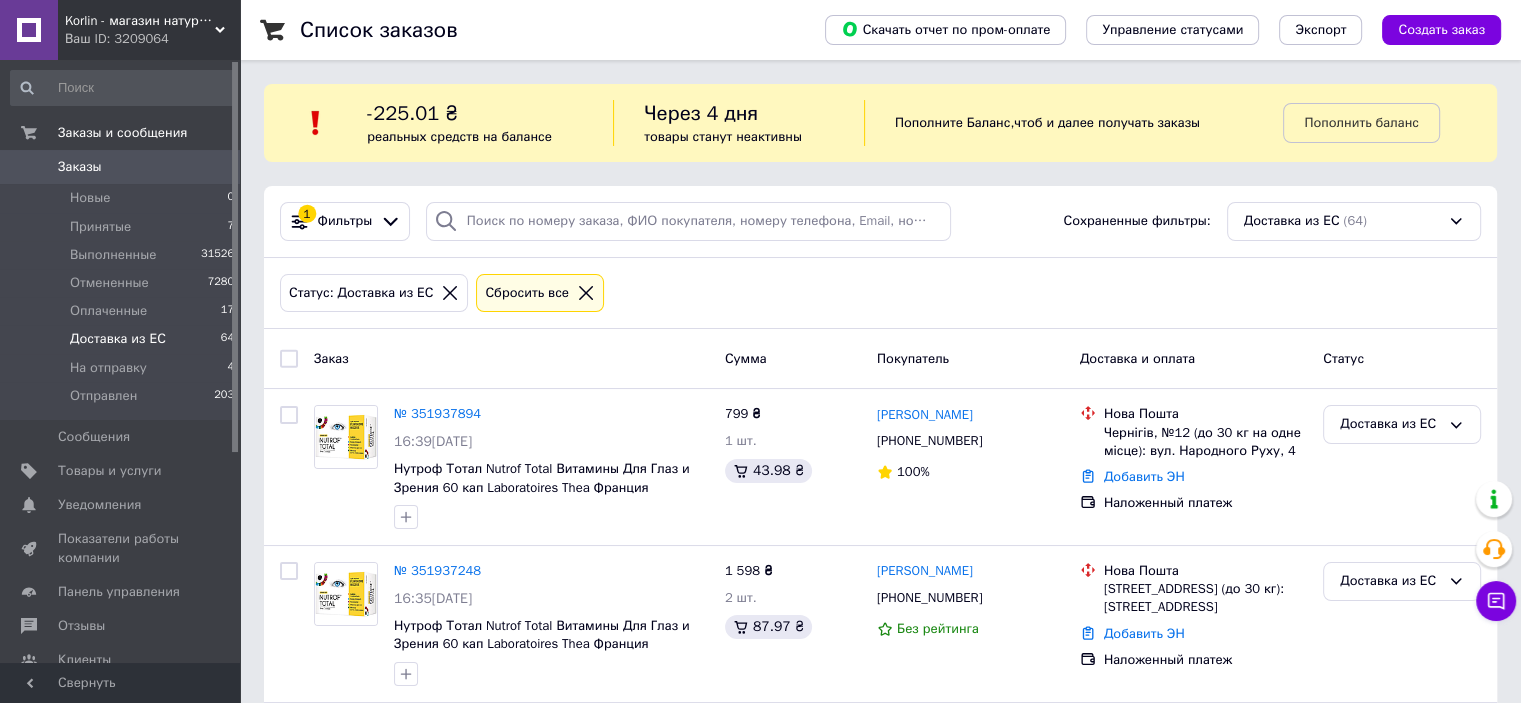 click 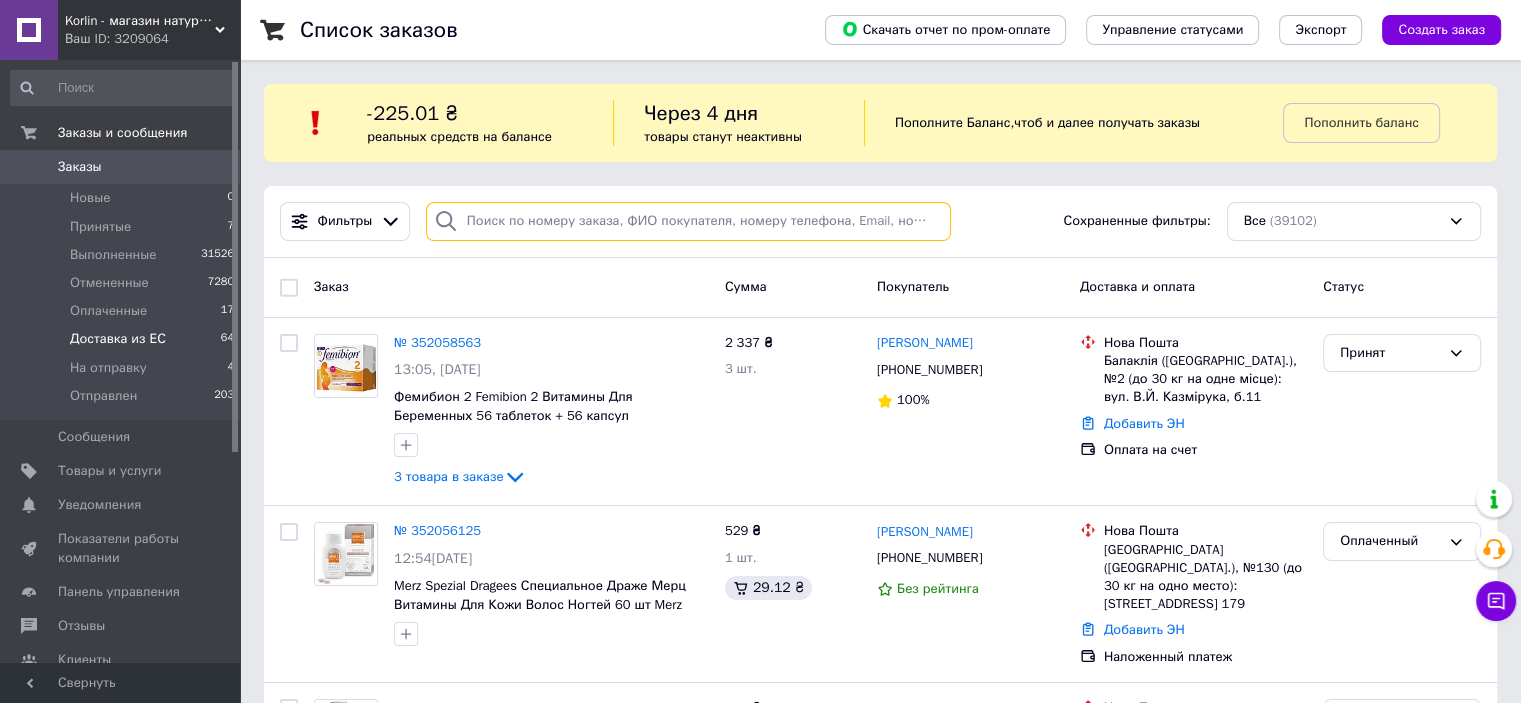 click at bounding box center (688, 221) 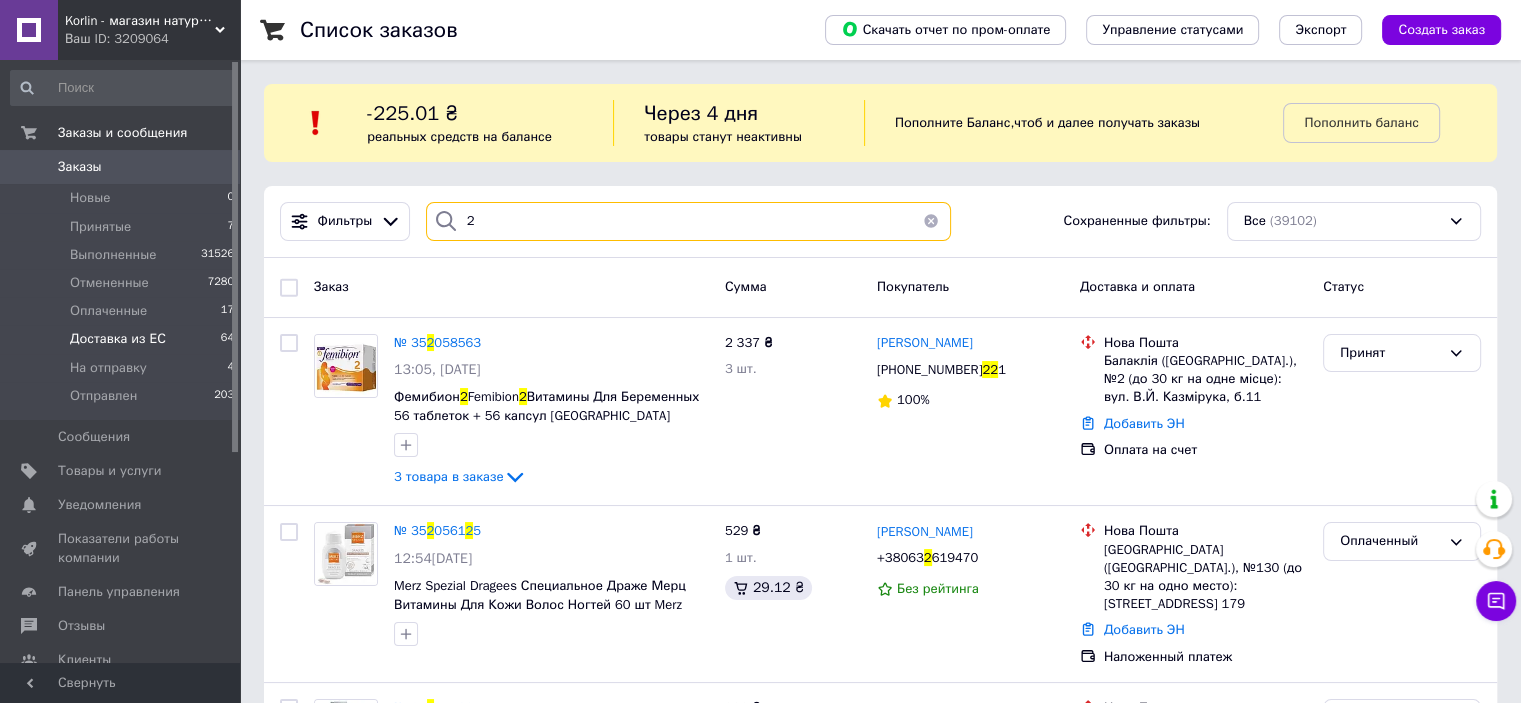 type 